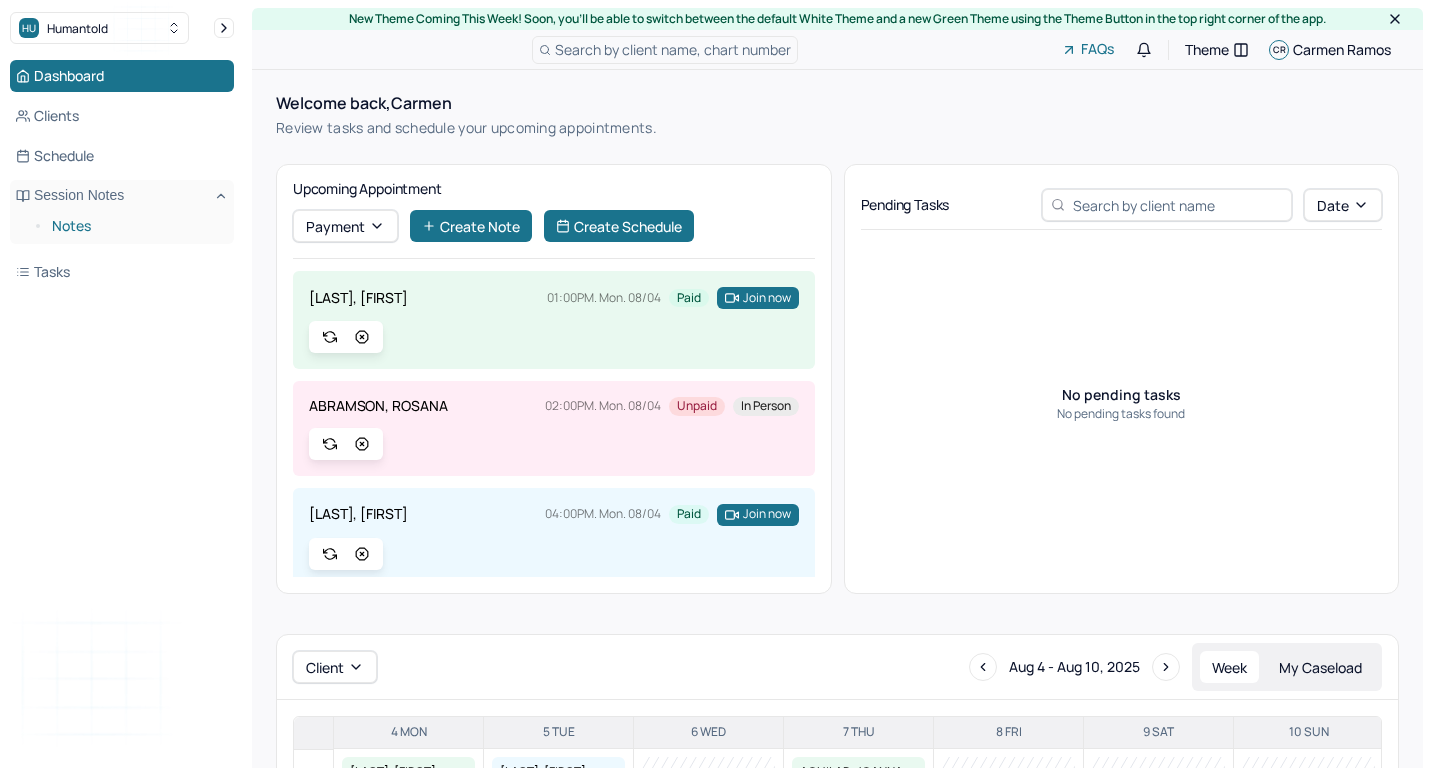 scroll, scrollTop: 0, scrollLeft: 0, axis: both 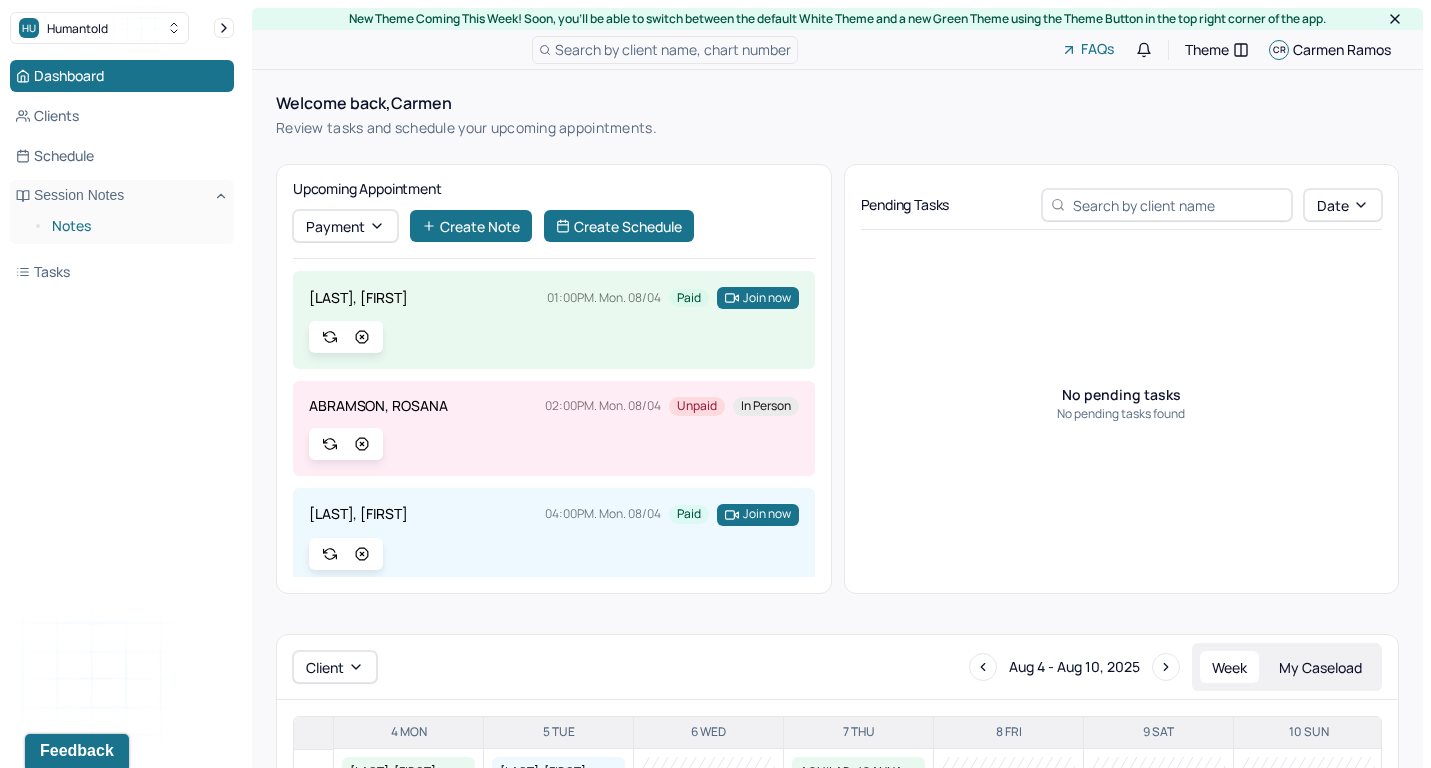 click on "Notes" at bounding box center [135, 226] 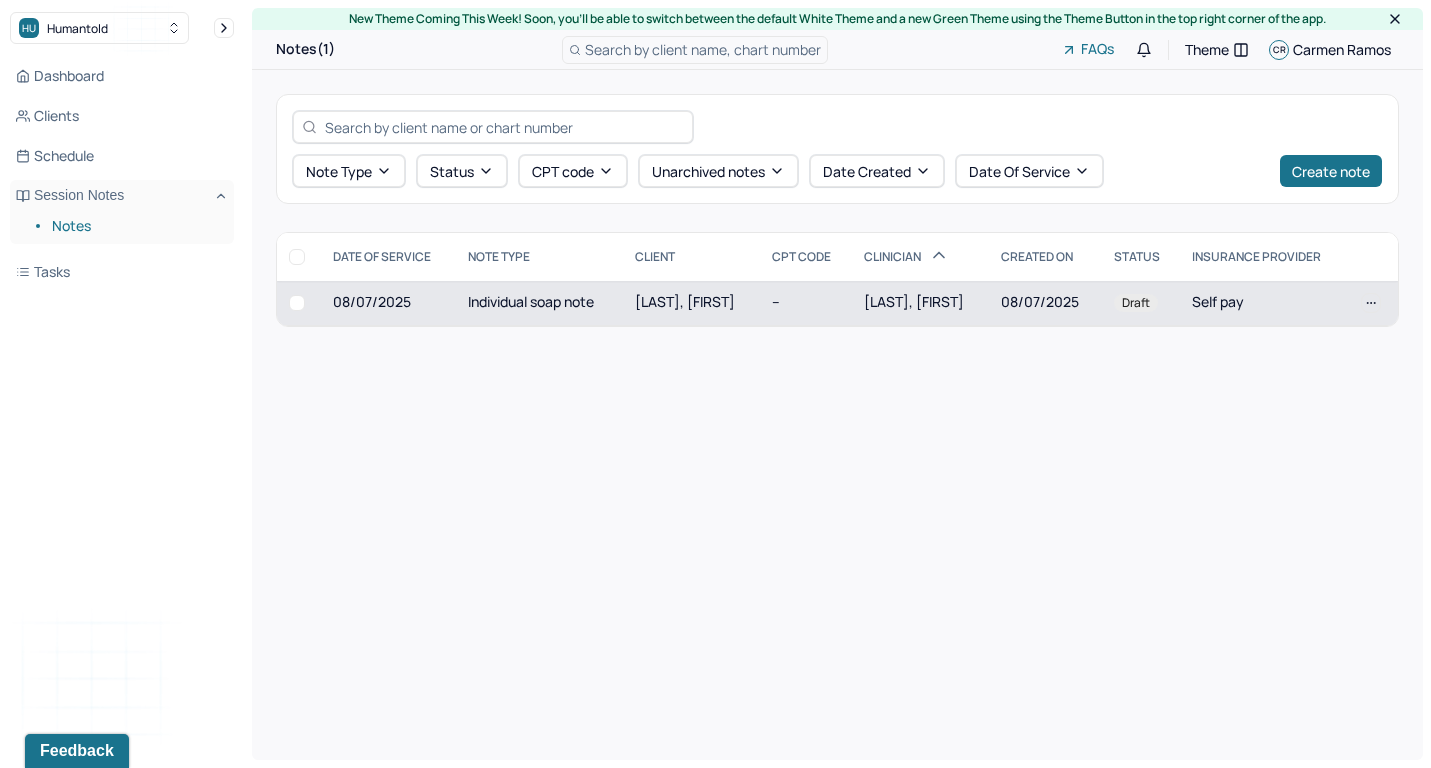 click on "[LAST], [FIRST]" at bounding box center (685, 301) 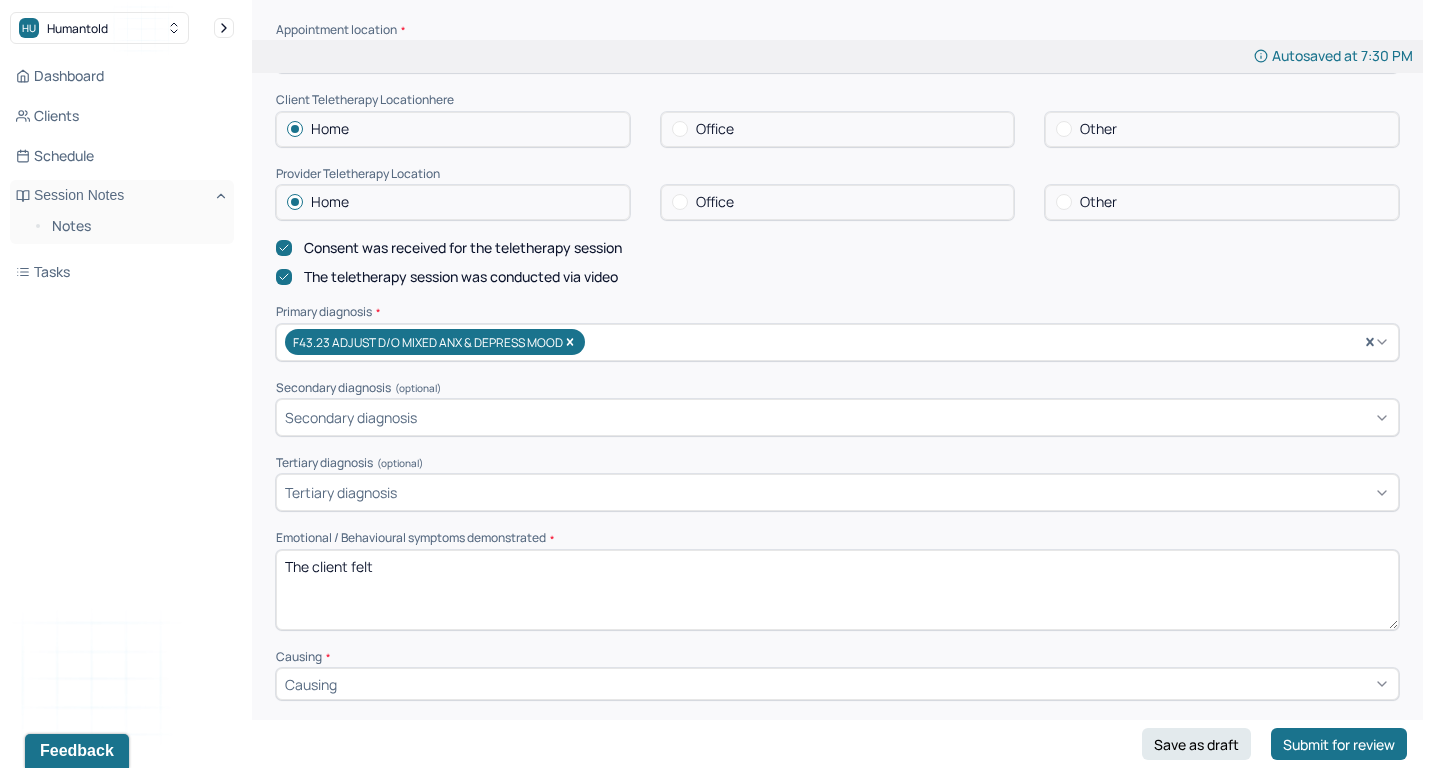 scroll, scrollTop: 472, scrollLeft: 0, axis: vertical 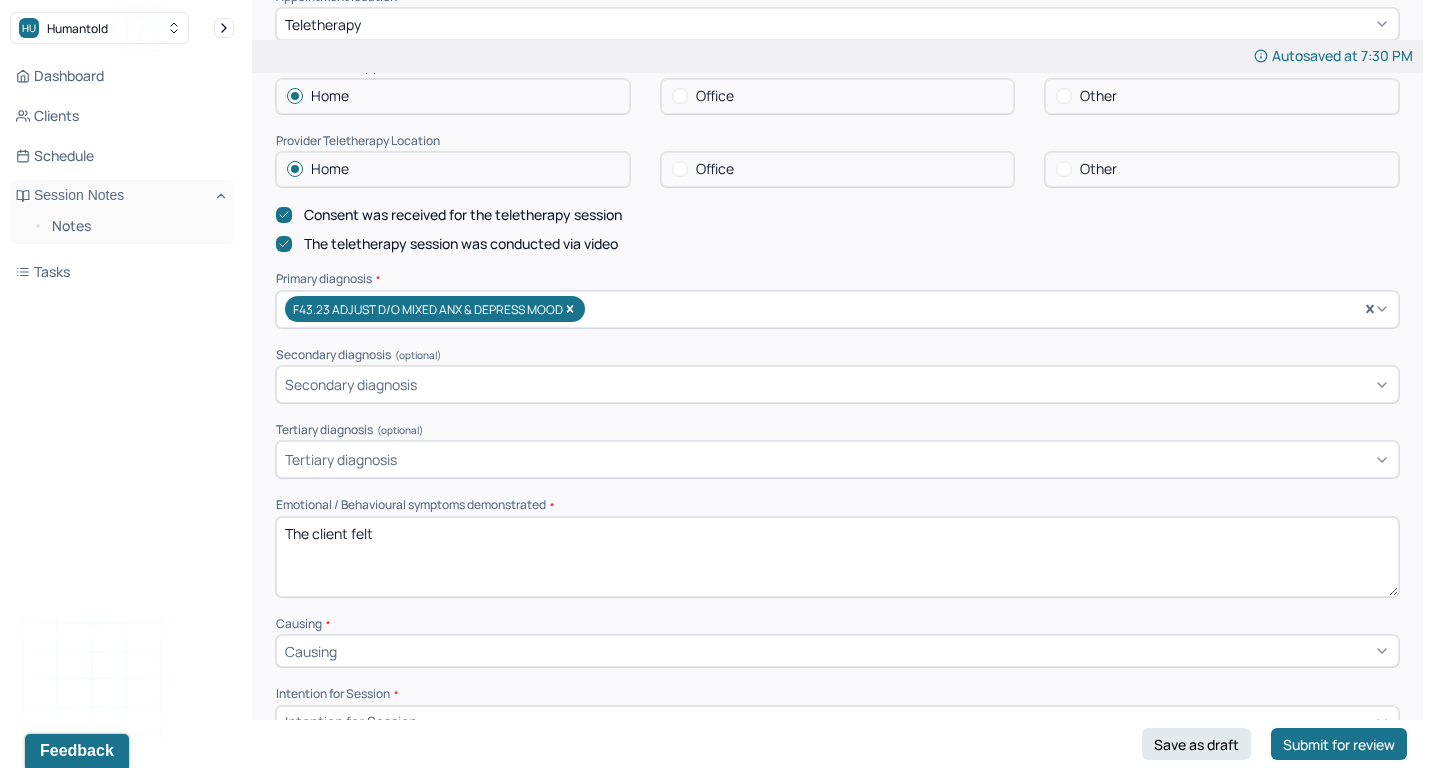 click on "The client felt" at bounding box center [837, 557] 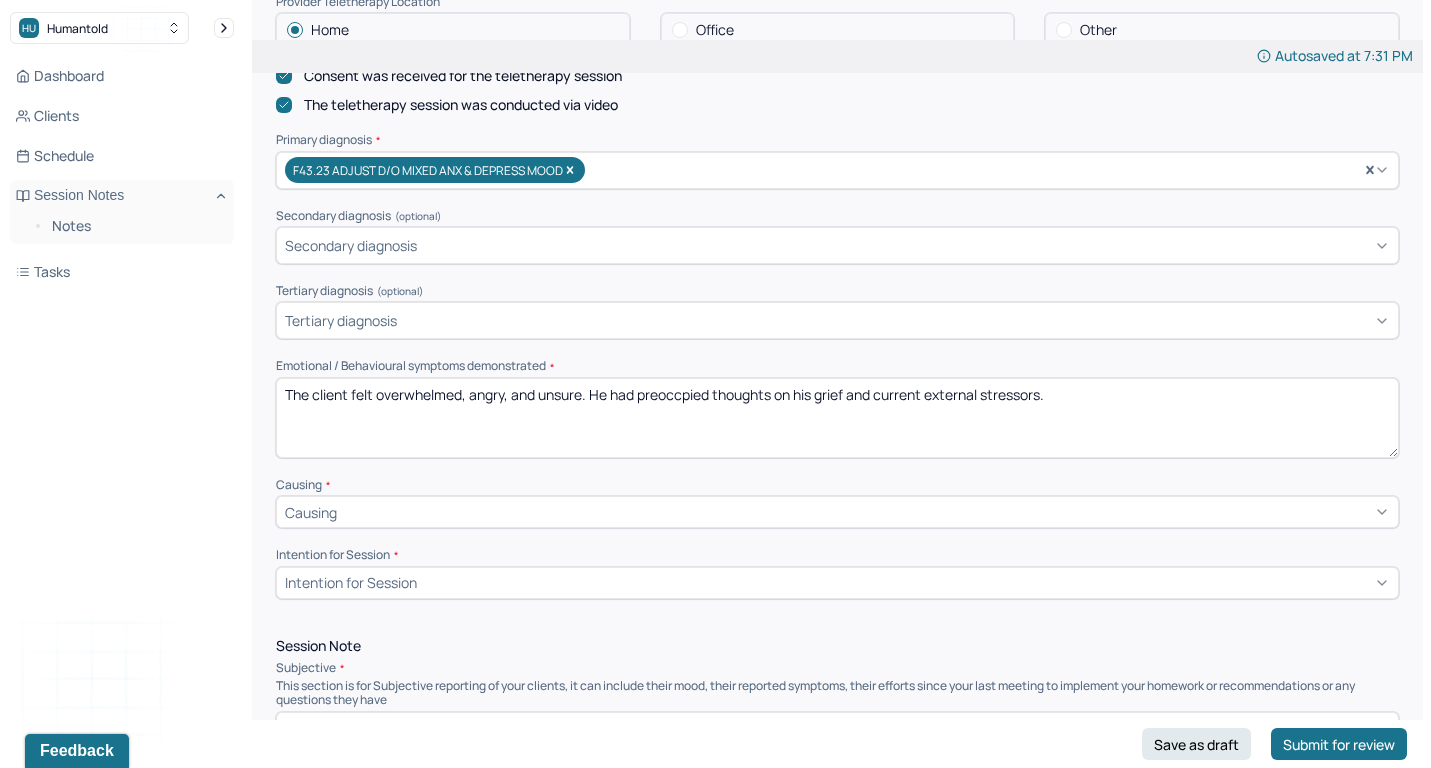 scroll, scrollTop: 697, scrollLeft: 0, axis: vertical 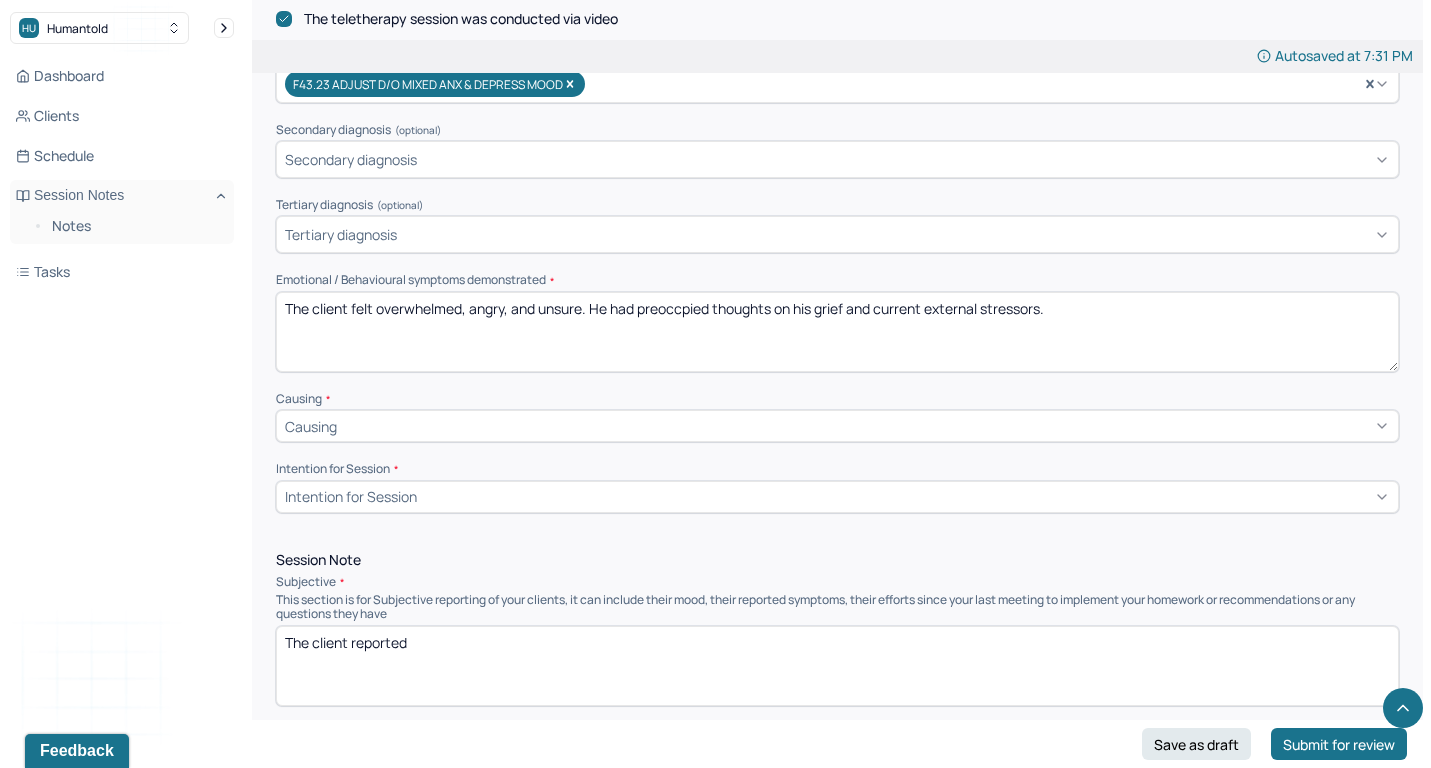 type on "The client felt overwhelmed, angry, and unsure. He had preoccpied thoughts on his grief and current external stressors." 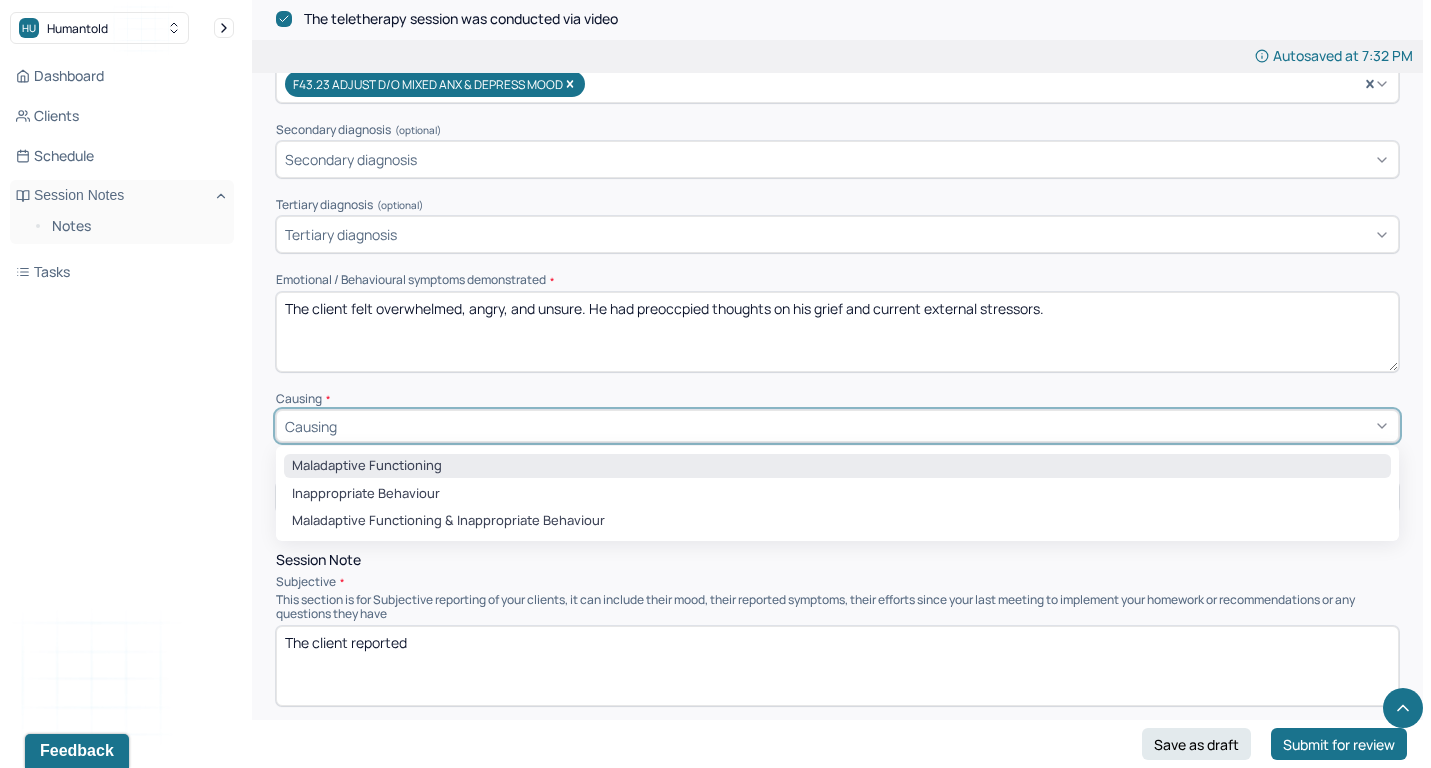 click on "Maladaptive Functioning" at bounding box center (837, 466) 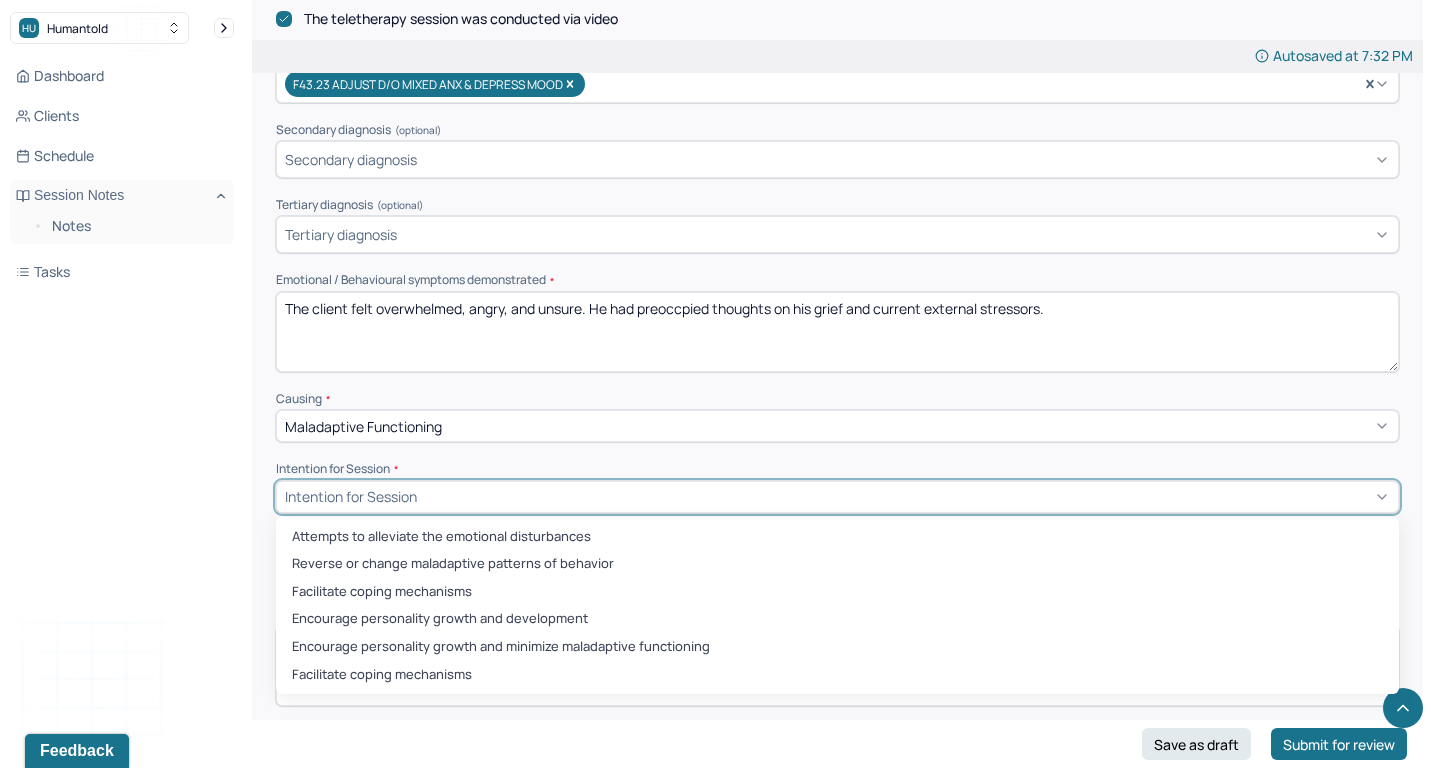 click on "Intention for Session" at bounding box center [351, 496] 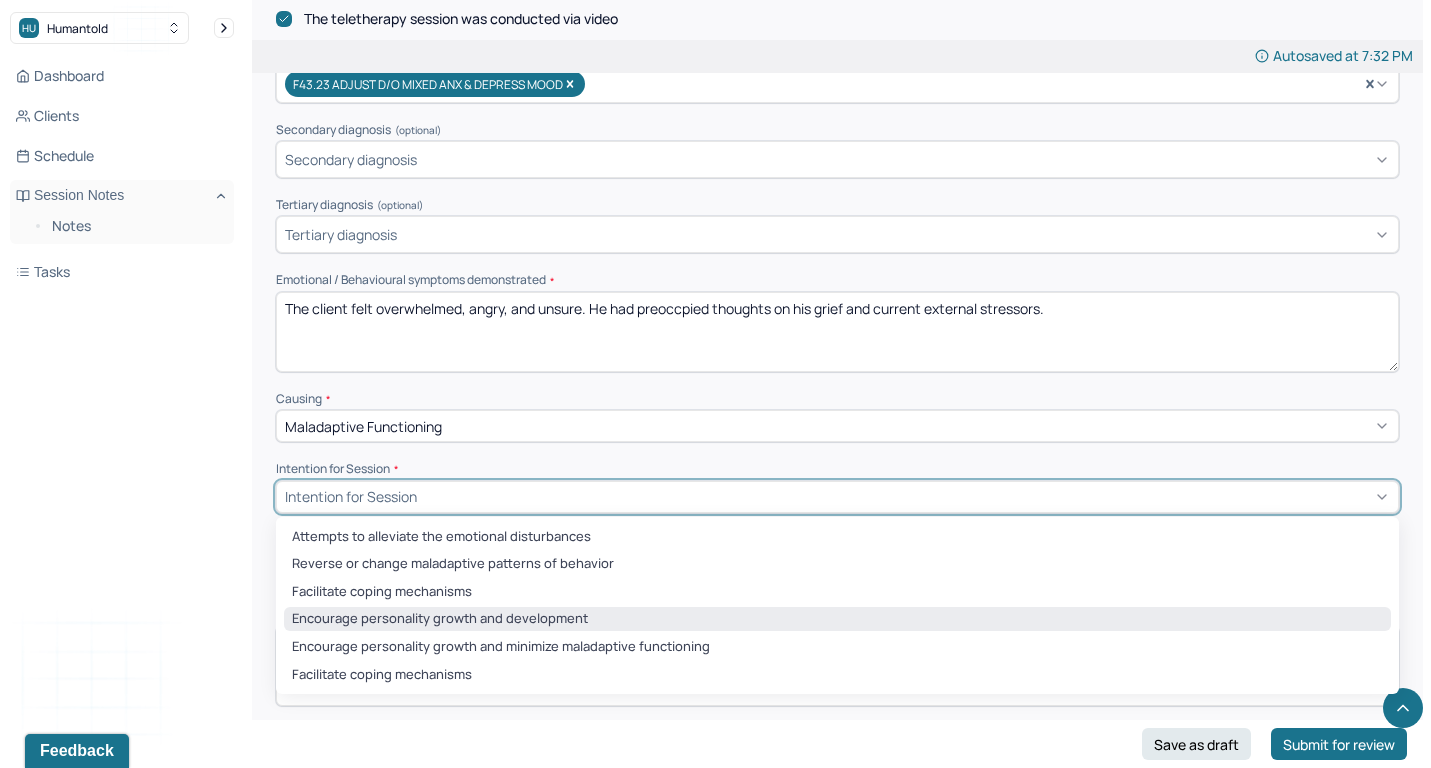 click on "Encourage personality growth and development" at bounding box center [837, 619] 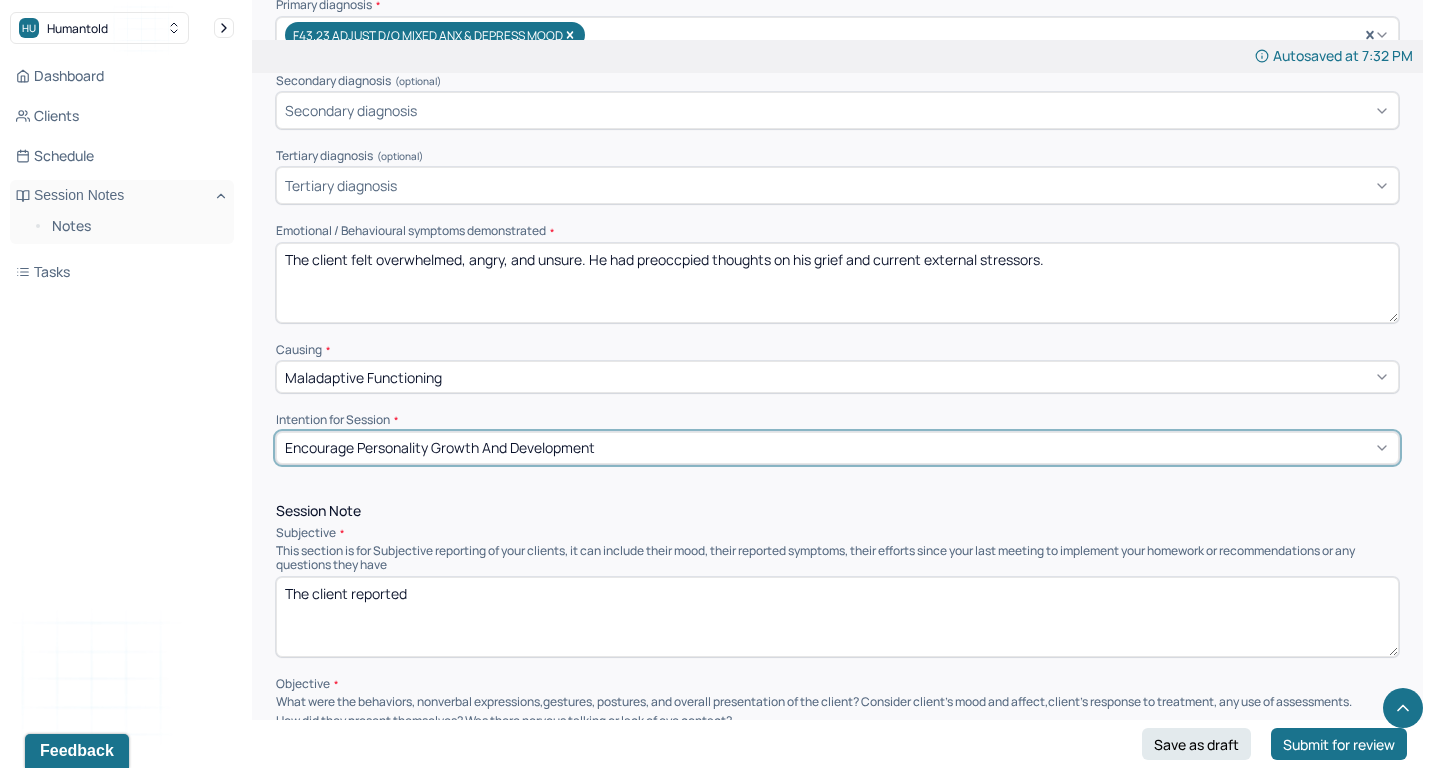 scroll, scrollTop: 798, scrollLeft: 0, axis: vertical 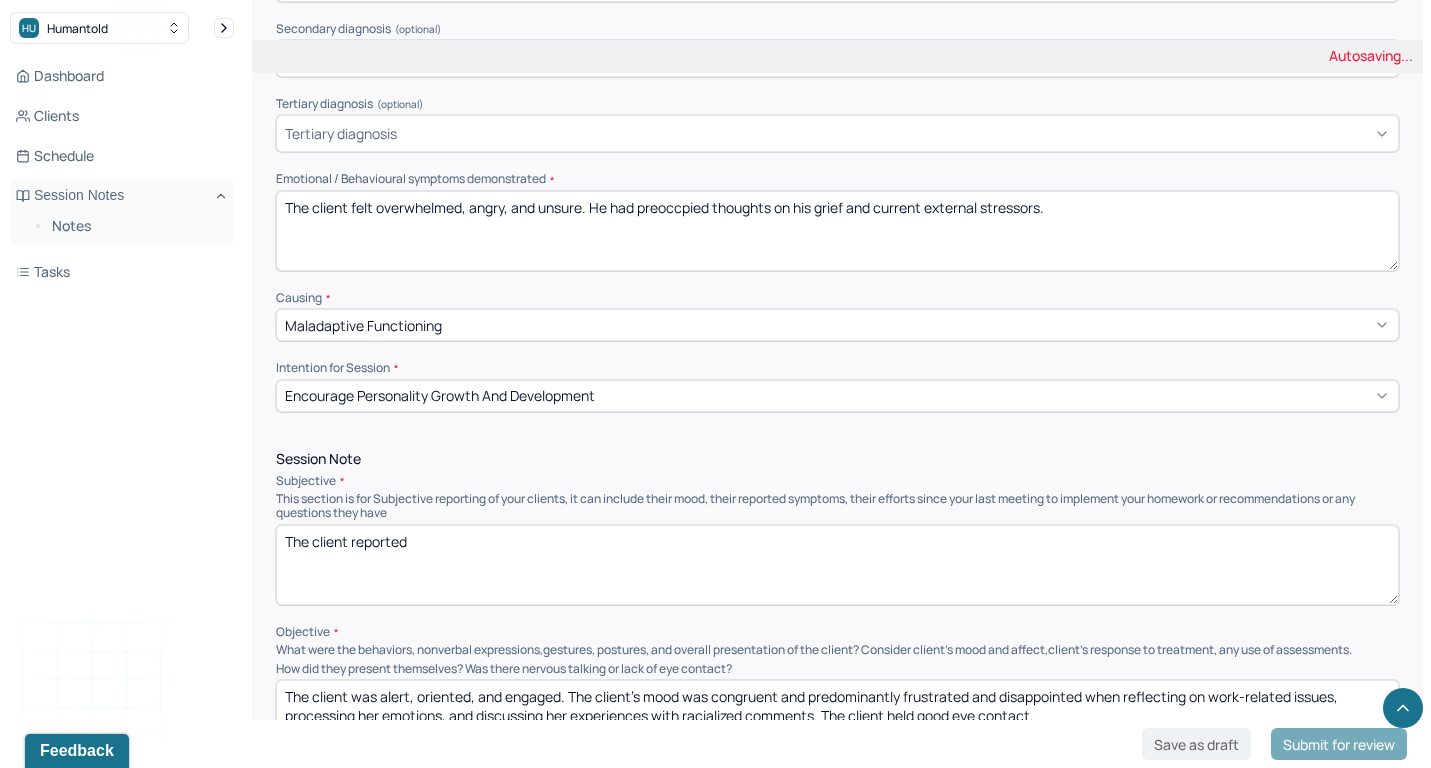 click on "The client reported" at bounding box center [837, 565] 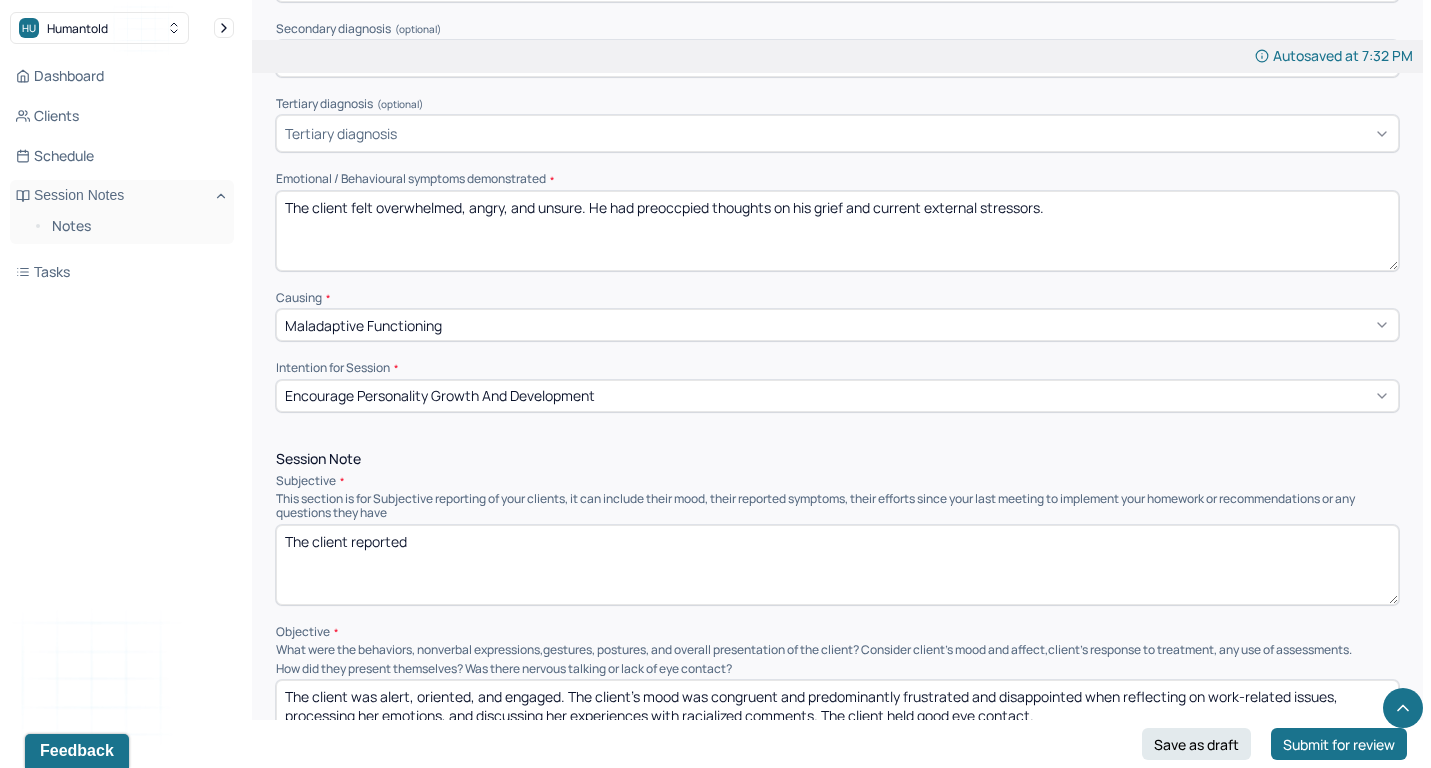 click on "The client reported" at bounding box center [837, 565] 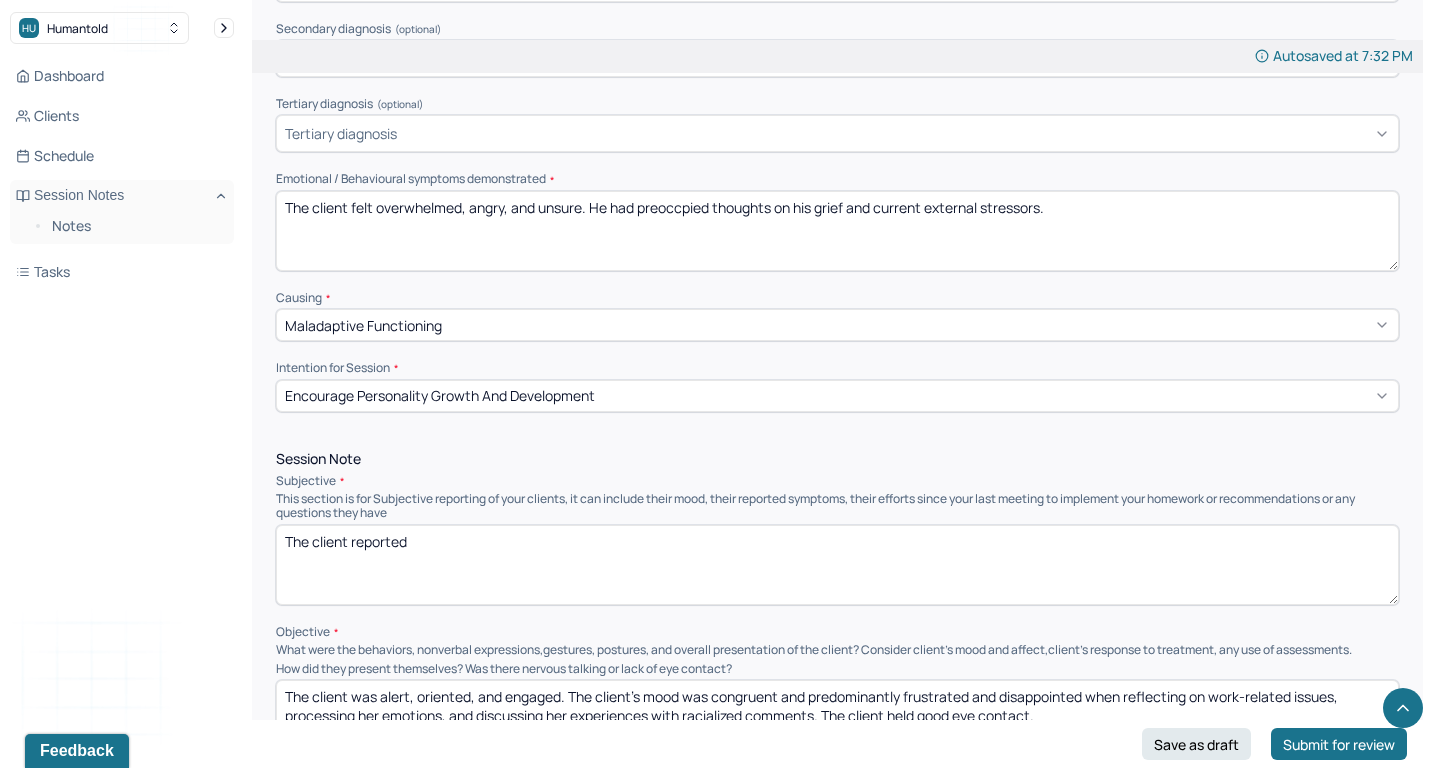 click on "The client reported" at bounding box center (837, 565) 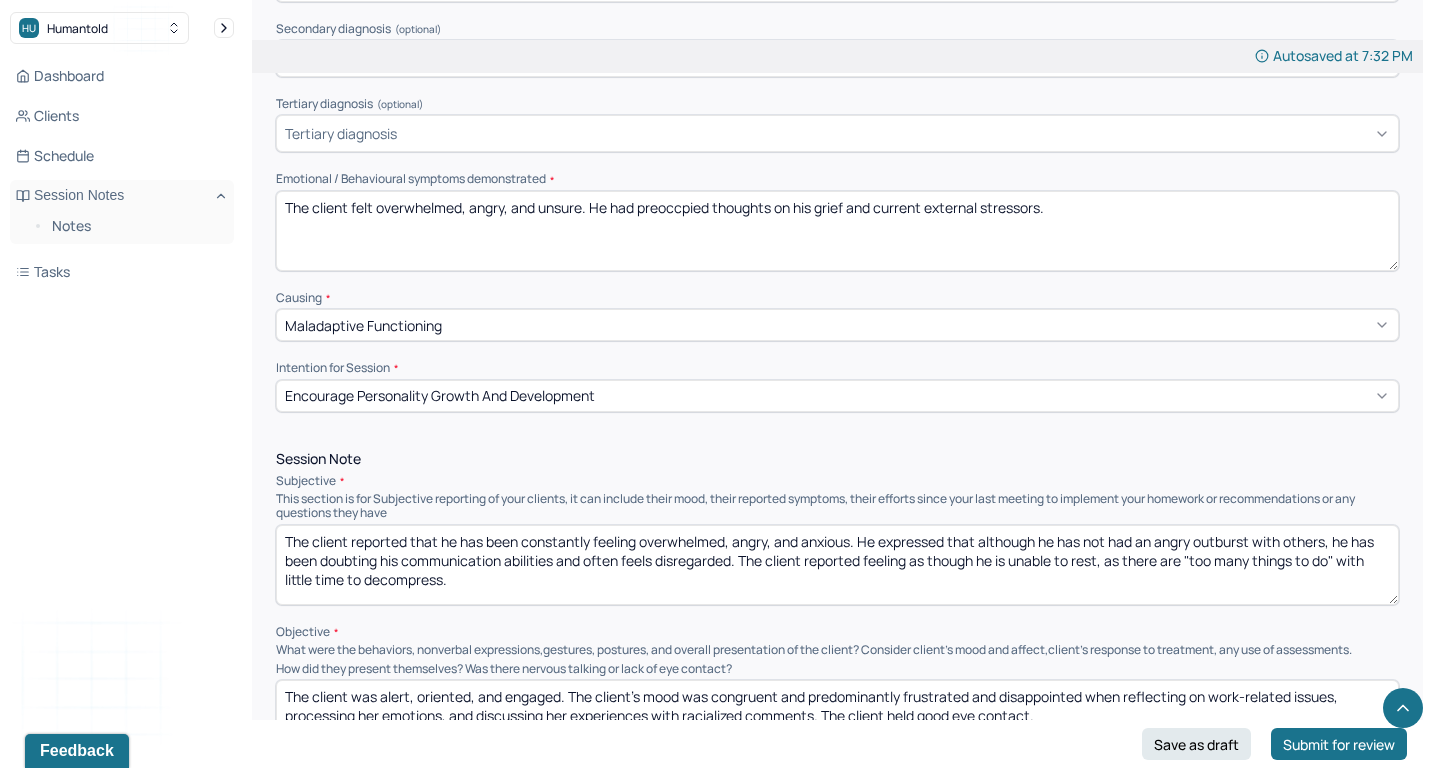 scroll, scrollTop: 10, scrollLeft: 0, axis: vertical 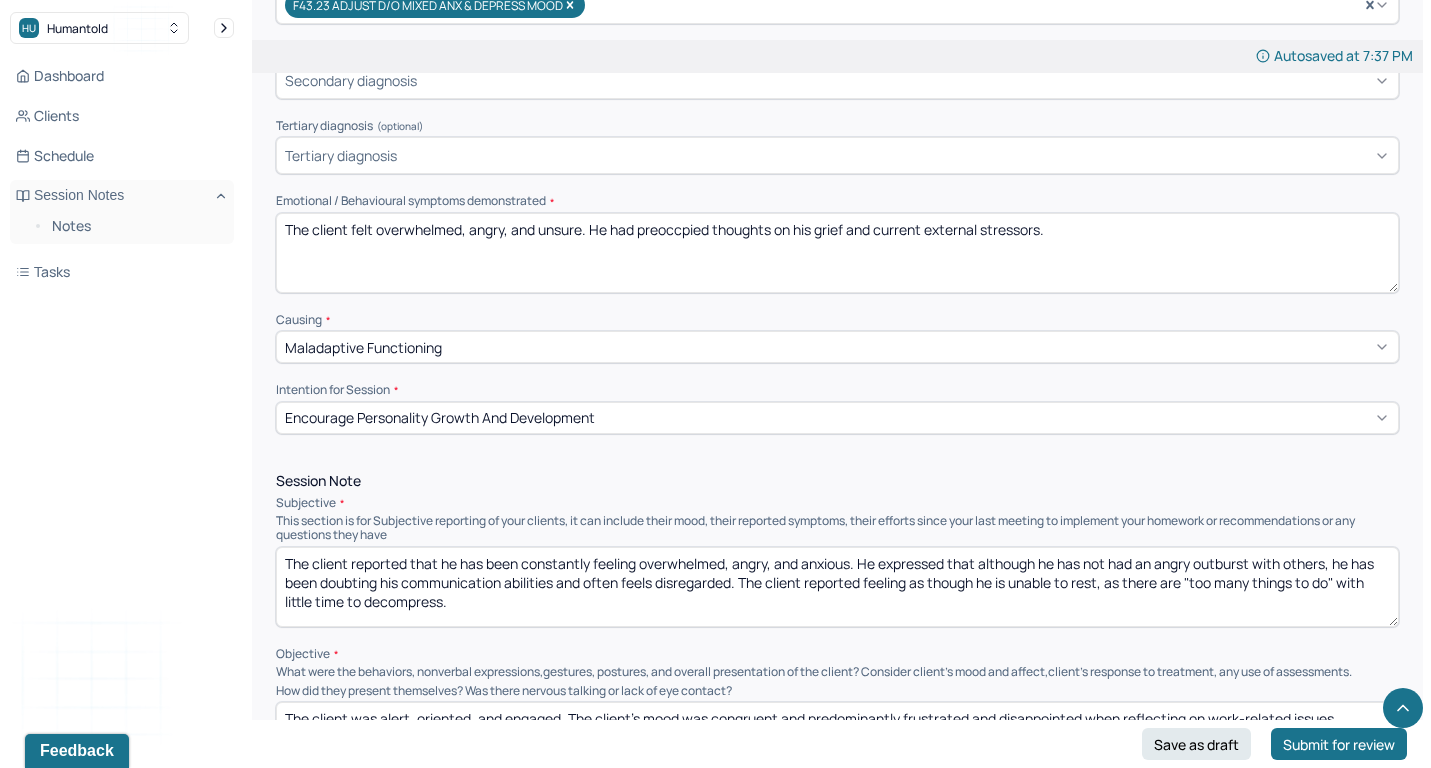 type on "The client reported that he has been constantly feeling overwhelmed, angry, and anxious. He expressed that although he has not had an angry outburst with others, he has been doubting his communication abilities and often feels disregarded. The client reported feeling as though he is unable to rest, as there are "too many things to do" with little time to decompress." 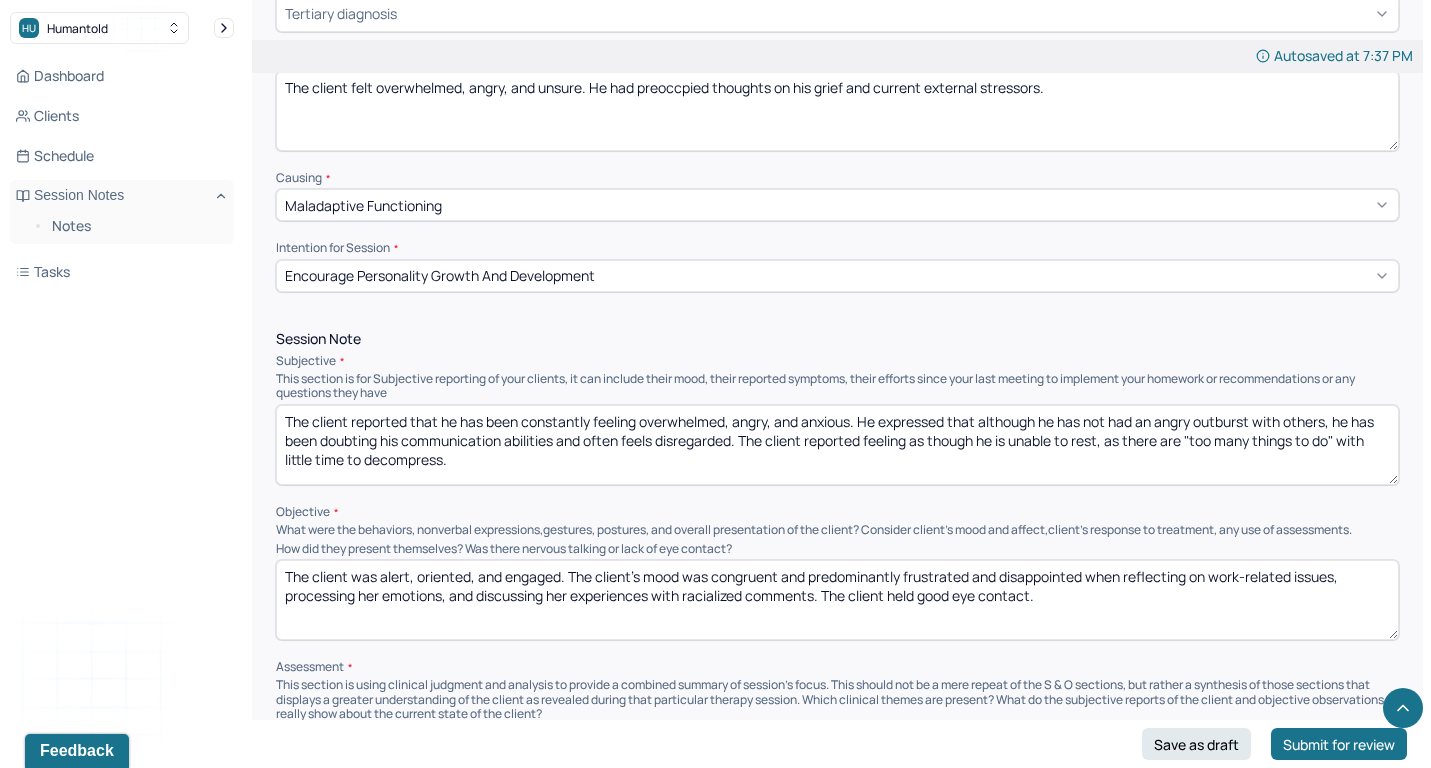 click on "The client was alert, oriented, and engaged. The client's mood was congruent and predominantly frustrated and disappointed when reflecting on work-related issues, processing her emotions, and discussing her experiences with racialized comments. The client held good eye contact." at bounding box center (837, 600) 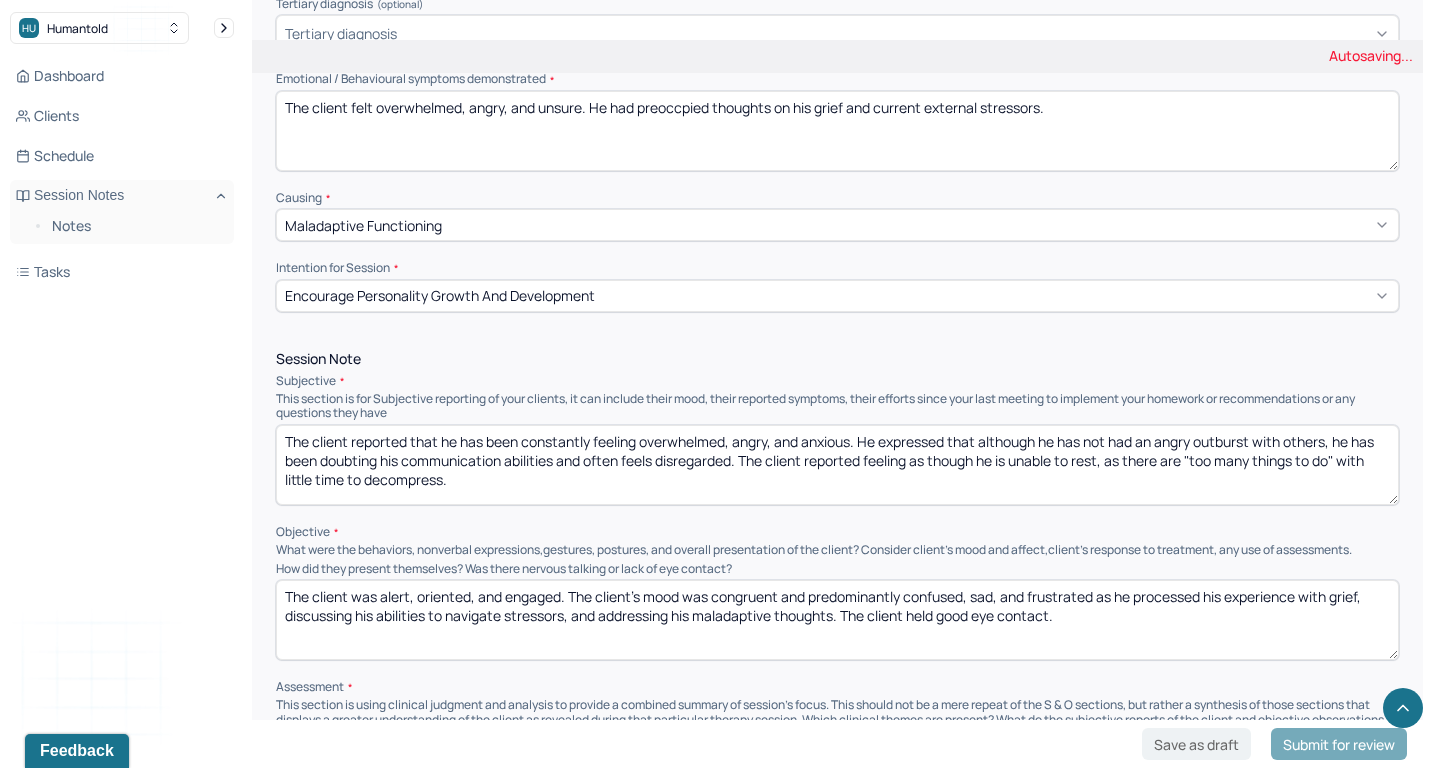 type on "The client was alert, oriented, and engaged. The client's mood was congruent and predominantly confused, sad, and frustrated as he processed his experience with grief, discussing his abilities to navigate stressors, and addressing his maladaptive thoughts. The client held good eye contact." 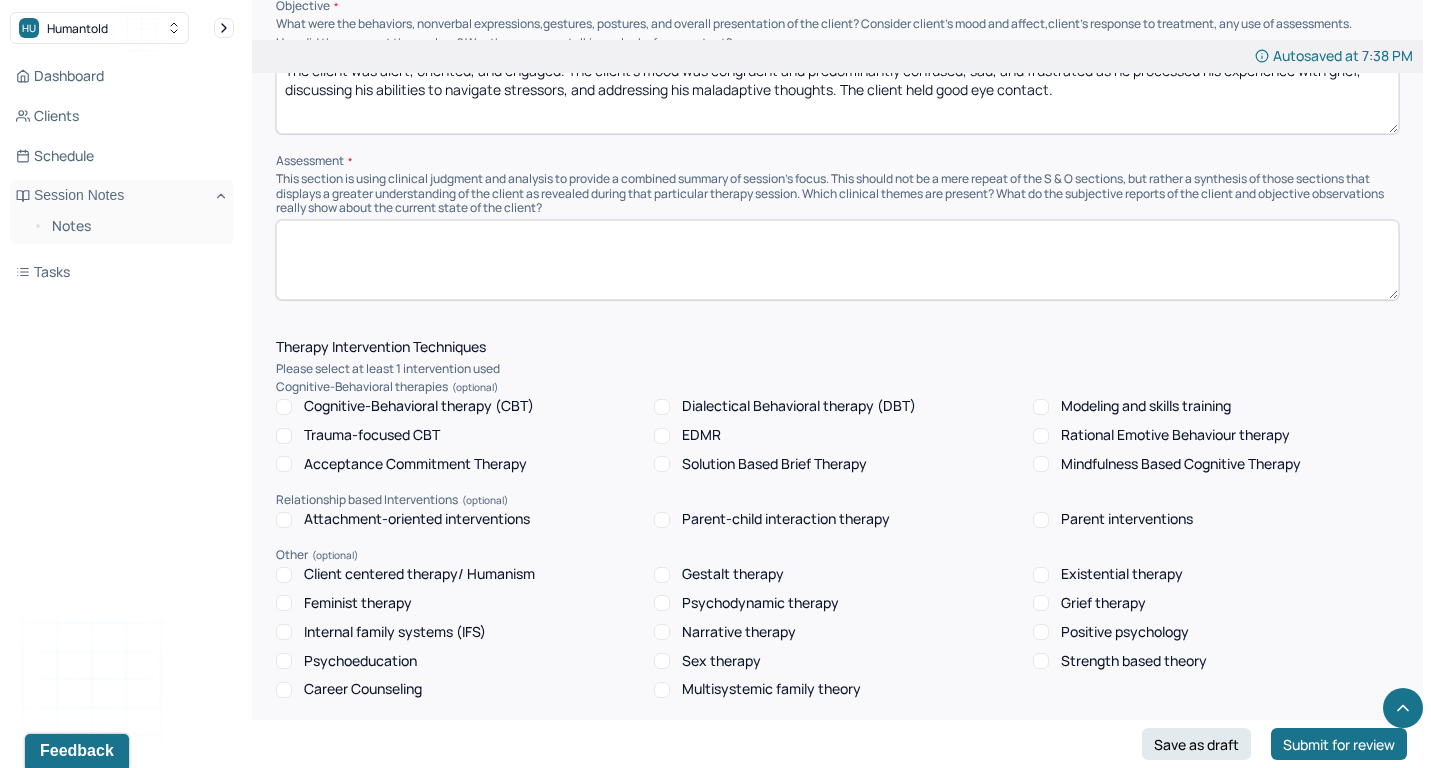 scroll, scrollTop: 1457, scrollLeft: 0, axis: vertical 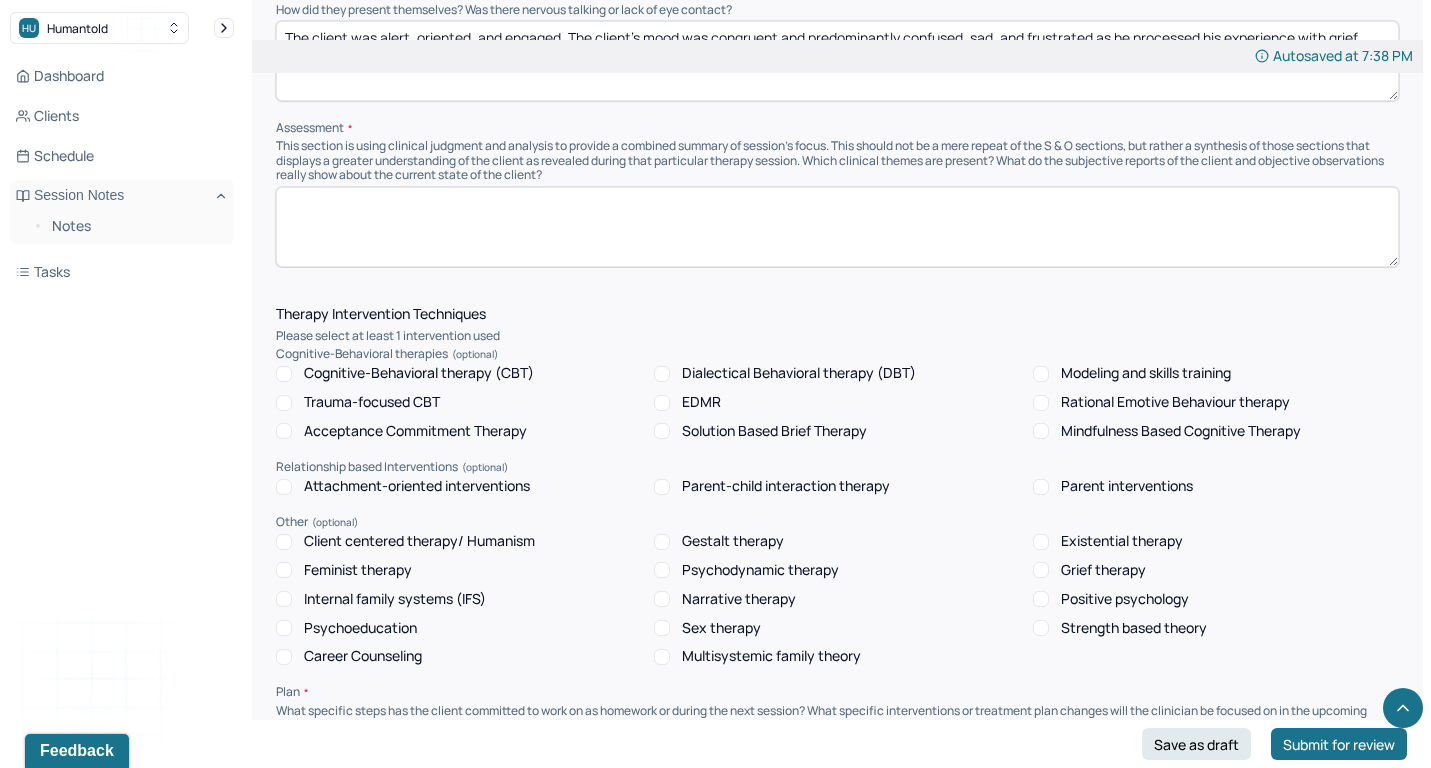 click on "Cognitive-Behavioral therapy (CBT)" at bounding box center (419, 373) 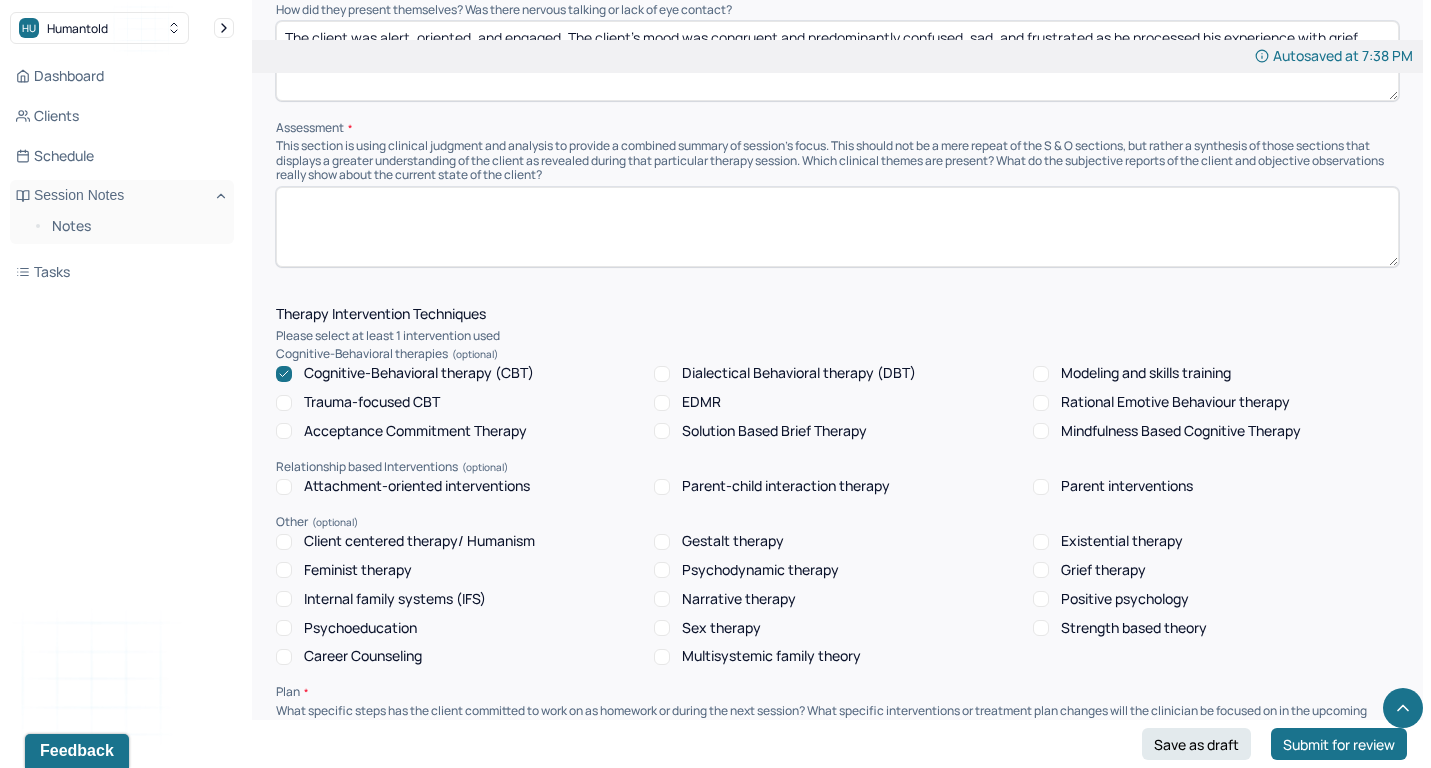 click on "Grief therapy" at bounding box center (1103, 570) 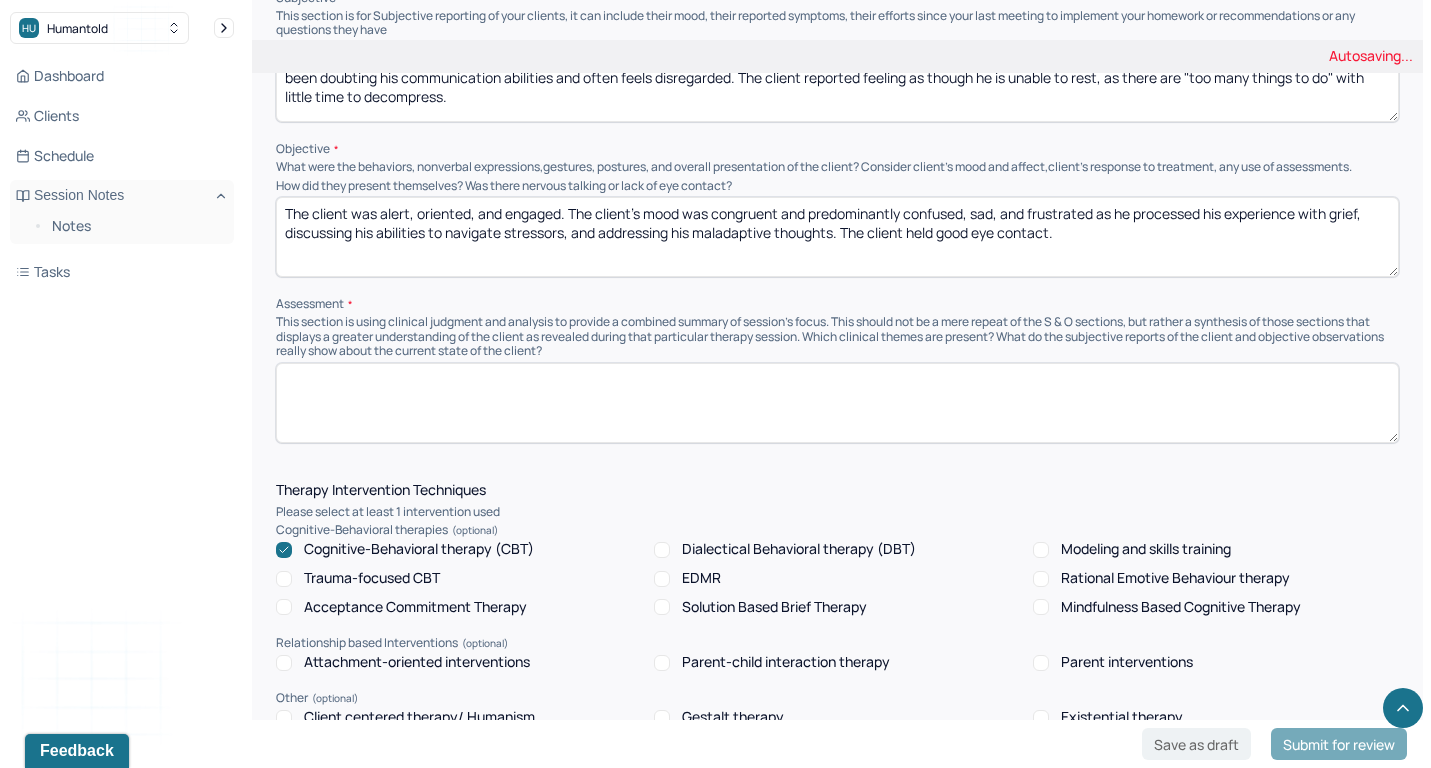 scroll, scrollTop: 1235, scrollLeft: 0, axis: vertical 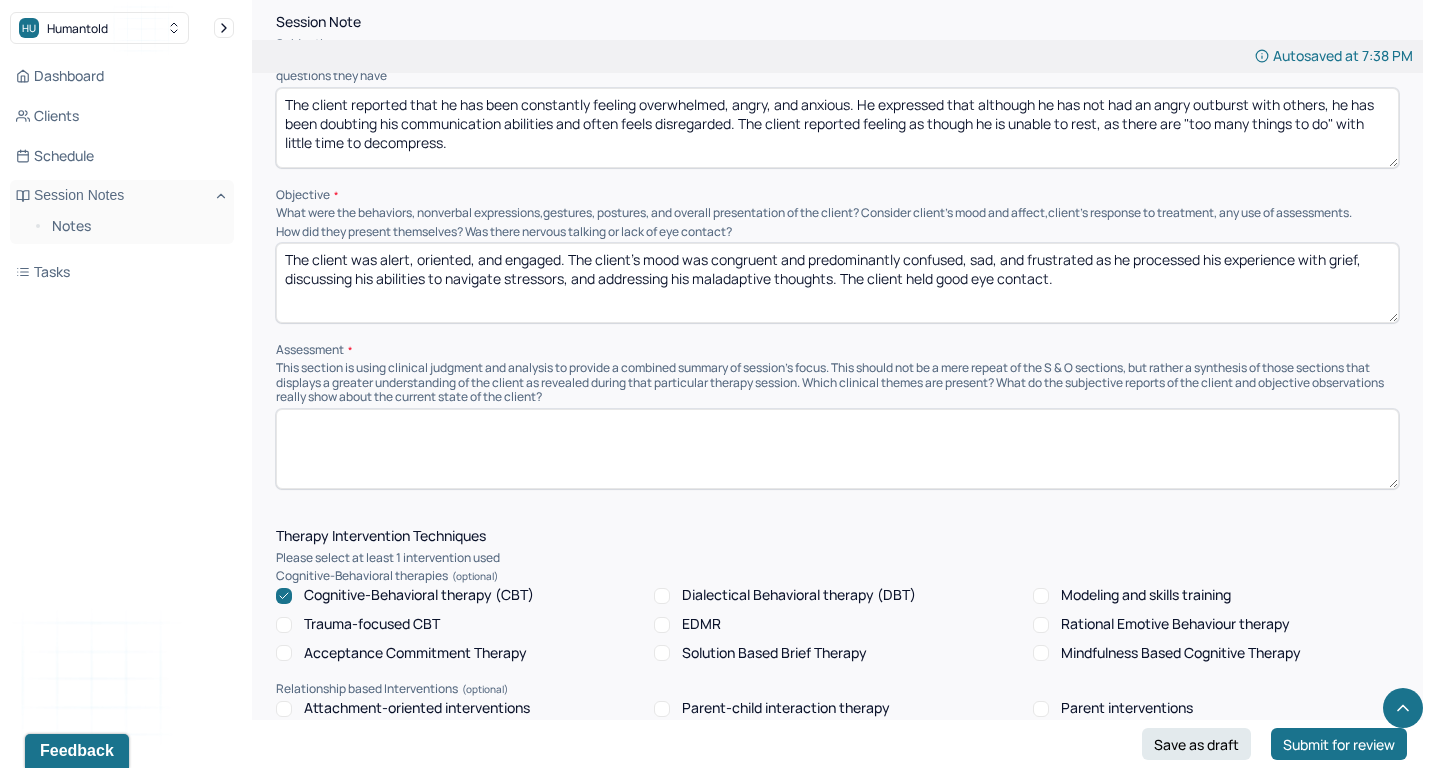 click at bounding box center [837, 449] 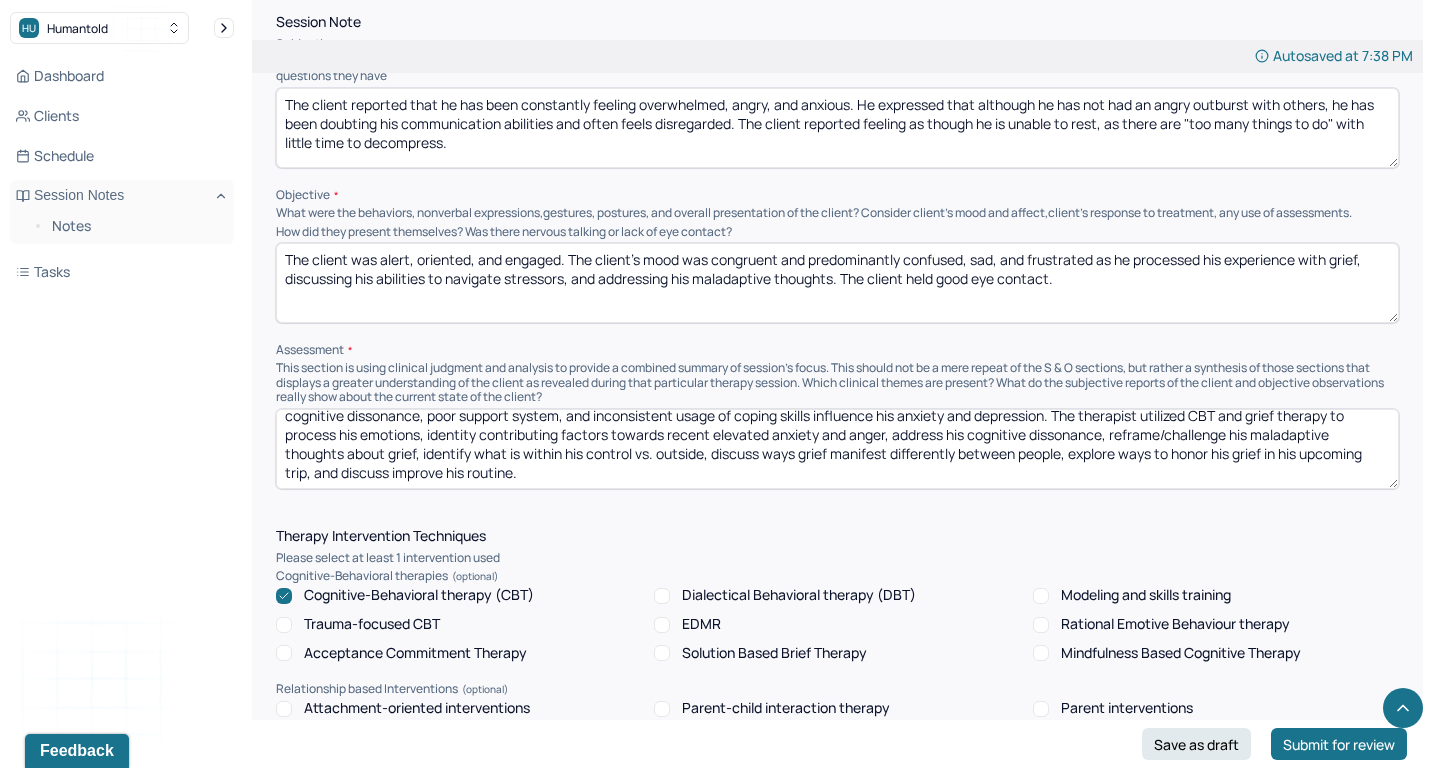 scroll, scrollTop: 29, scrollLeft: 0, axis: vertical 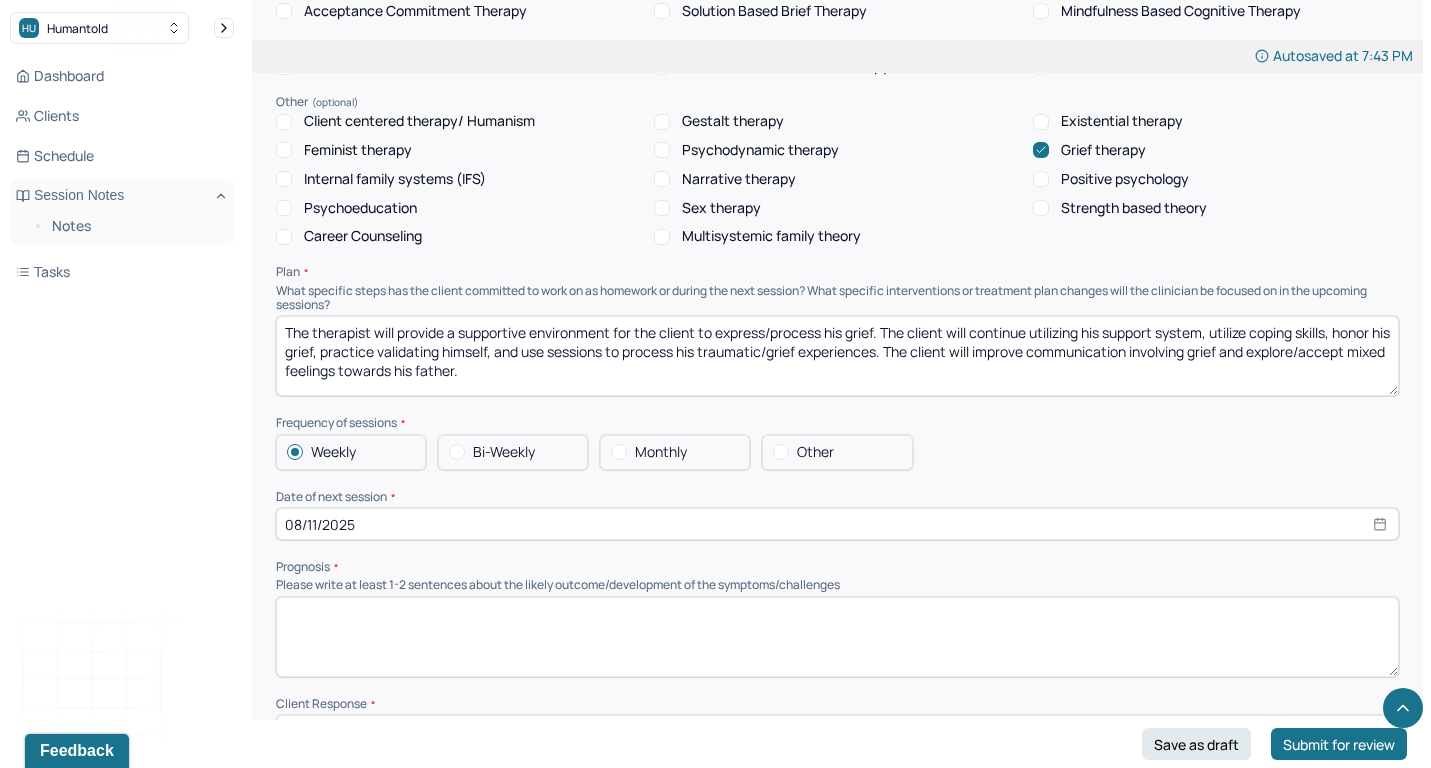 type on "The client's anxiety and depression have elevated since the last session. Navigating grief, overthinking, self-doubt, high expectations towards others, poor self-expression, cognitive dissonance, poor support system, and inconsistent usage of coping skills influence his anxiety and depression. The therapist utilized CBT and grief therapy to process his emotions, identity contributing factors towards recent elevated anxiety and anger, address his cognitive dissonance, reframe/challenge his maladaptive thoughts about grief, identify what is within his control vs. outside, discuss ways grief manifest differently between people, explore ways to honor his grief in his upcoming trip, and discuss improve his routine." 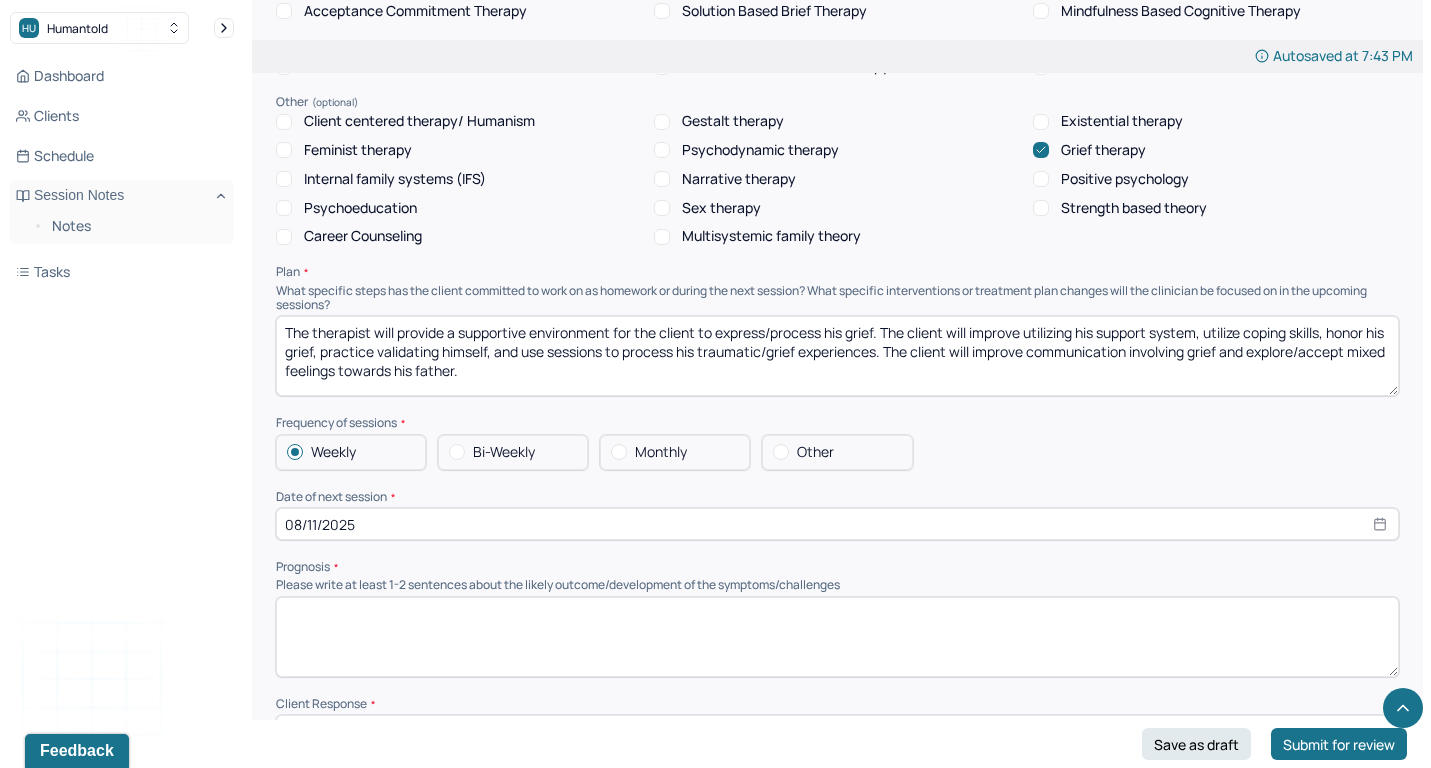 click on "The therapist will provide a supportive environment for the client to express/process his grief. The client will continue utilizing his support system, utilize coping skills, honor his grief, practice validating himself, and use sessions to process his traumatic/grief experiences. The client will improve communication involving grief and explore/accept mixed feelings towards his father." at bounding box center (837, 356) 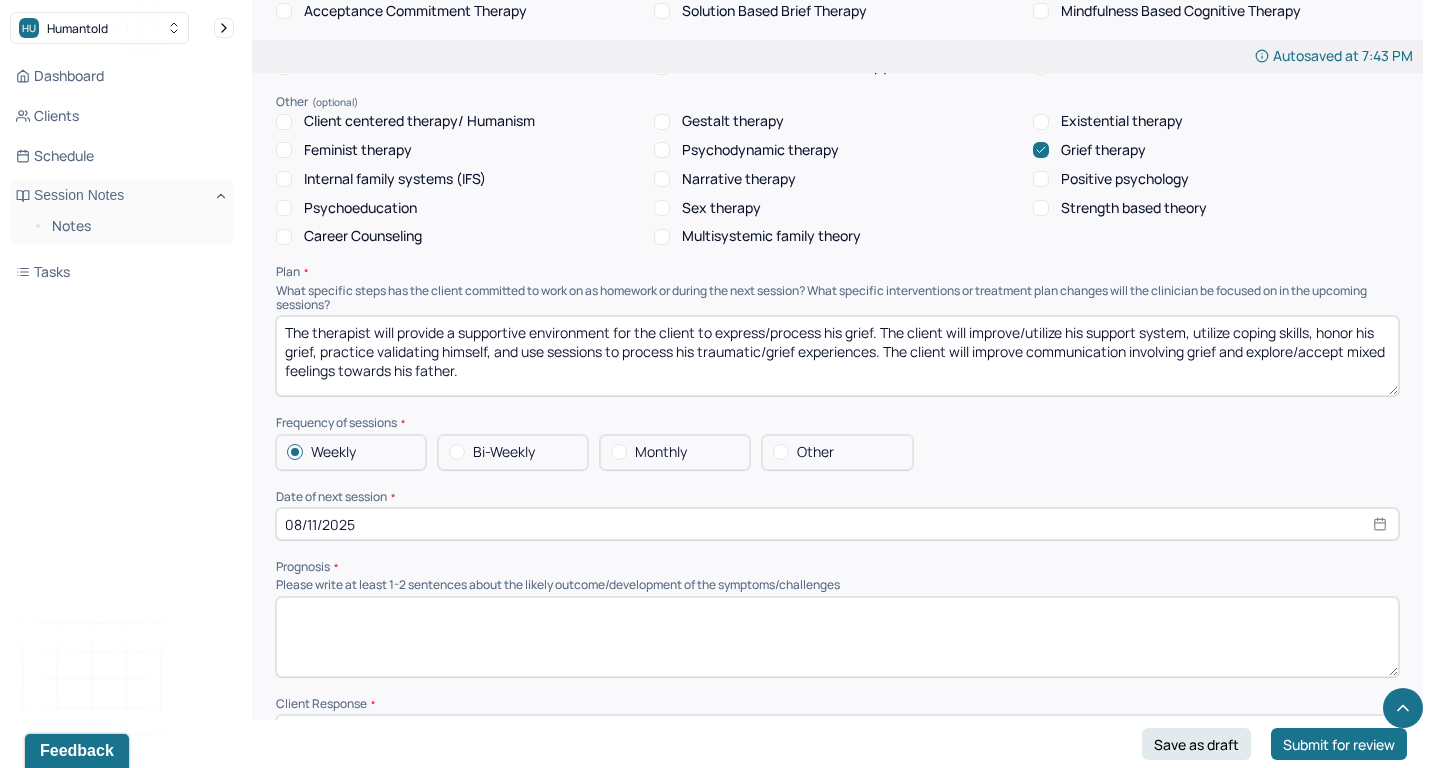 click on "The therapist will provide a supportive environment for the client to express/process his grief. The client will improve utilizing his support system, utilize coping skills, honor his grief, practice validating himself, and use sessions to process his traumatic/grief experiences. The client will improve communication involving grief and explore/accept mixed feelings towards his father." at bounding box center [837, 356] 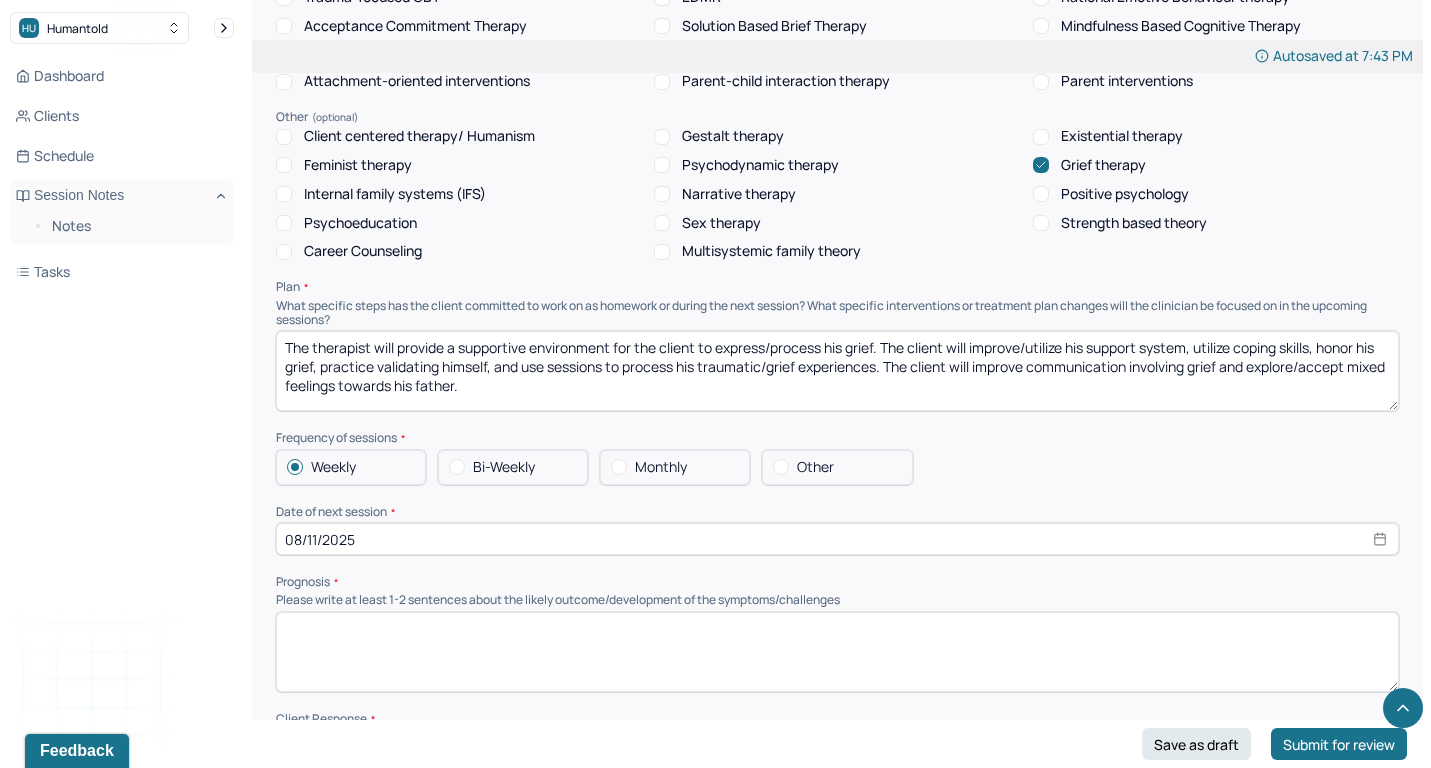 scroll, scrollTop: 1862, scrollLeft: 0, axis: vertical 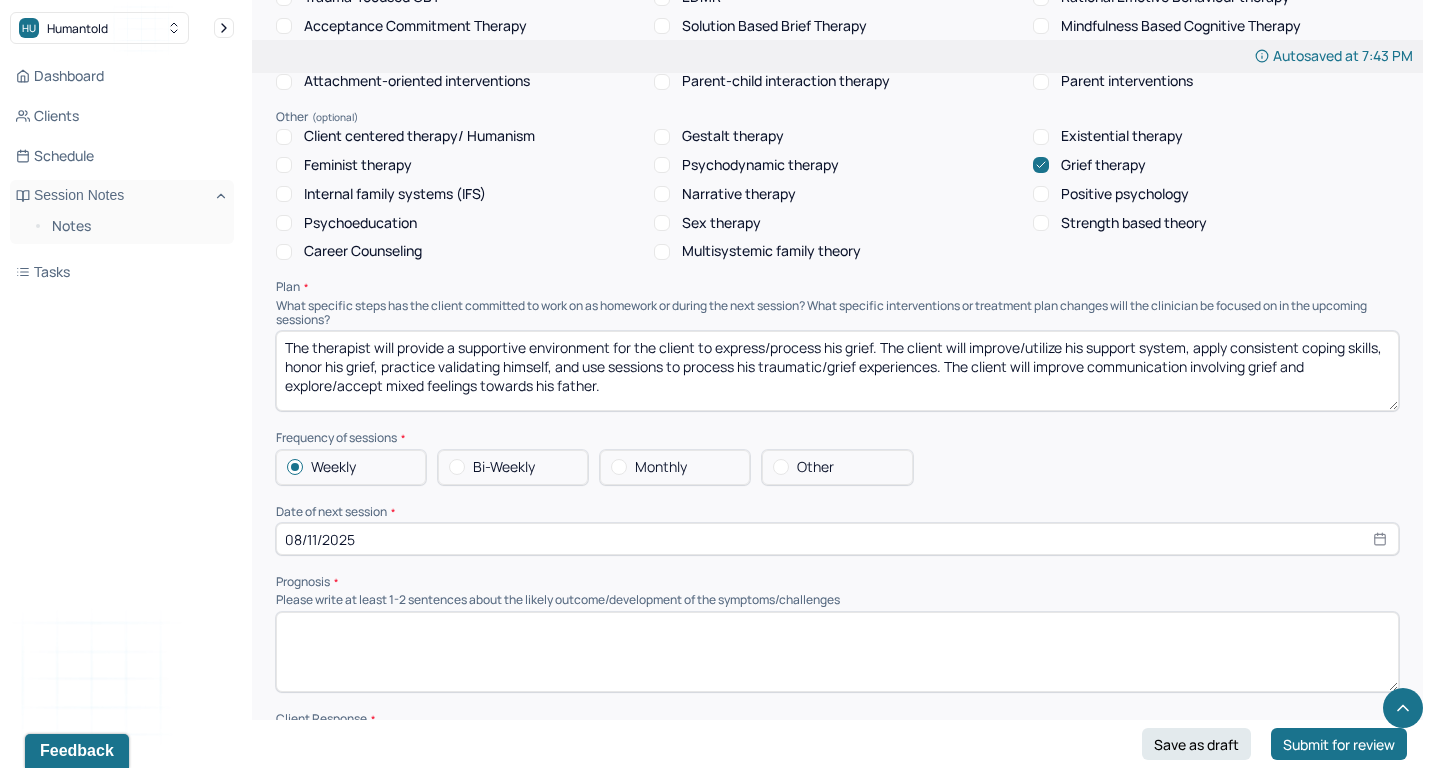 click on "The therapist will provide a supportive environment for the client to express/process his grief. The client will improve/utilize his support system, utilize coping skills, honor his grief, practice validating himself, and use sessions to process his traumatic/grief experiences. The client will improve communication involving grief and explore/accept mixed feelings towards his father." at bounding box center (837, 371) 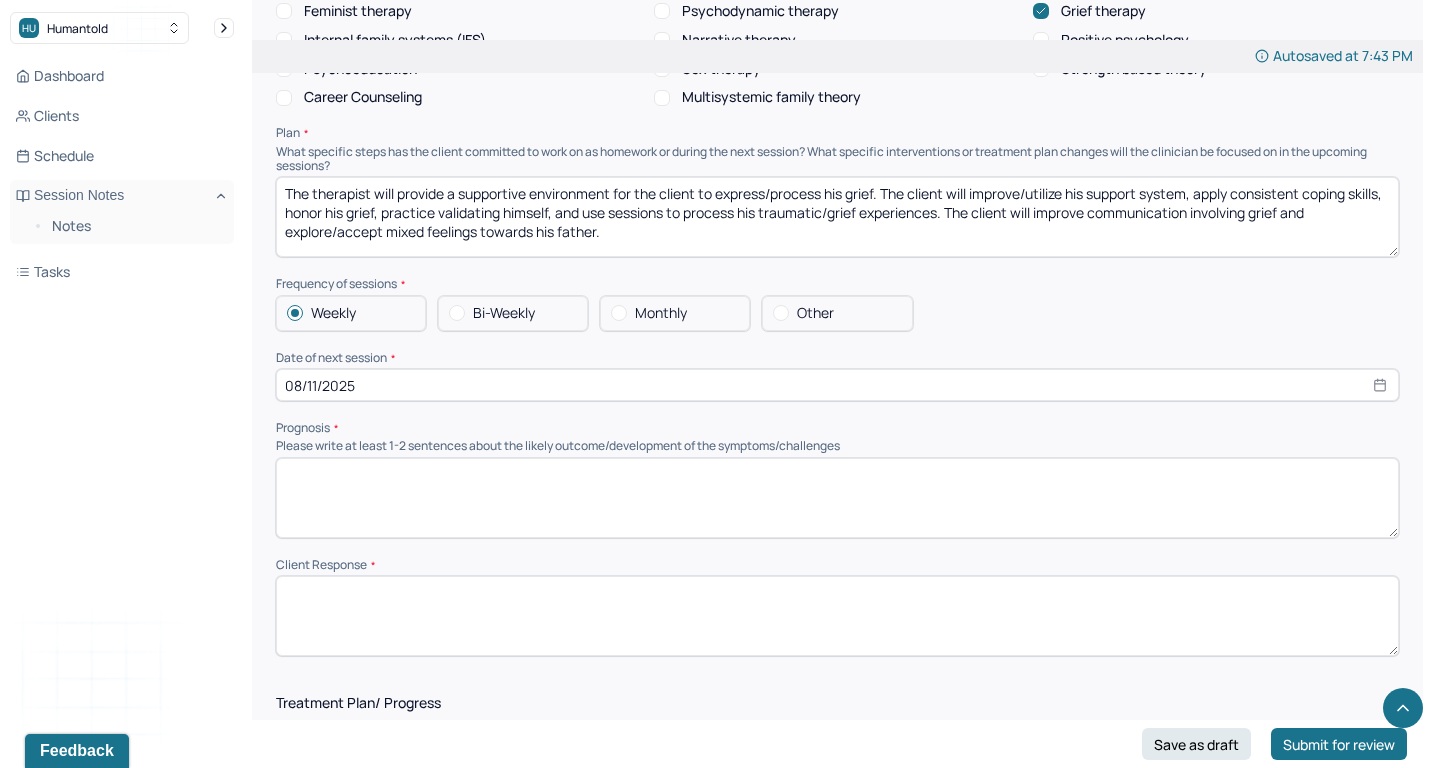 scroll, scrollTop: 2017, scrollLeft: 0, axis: vertical 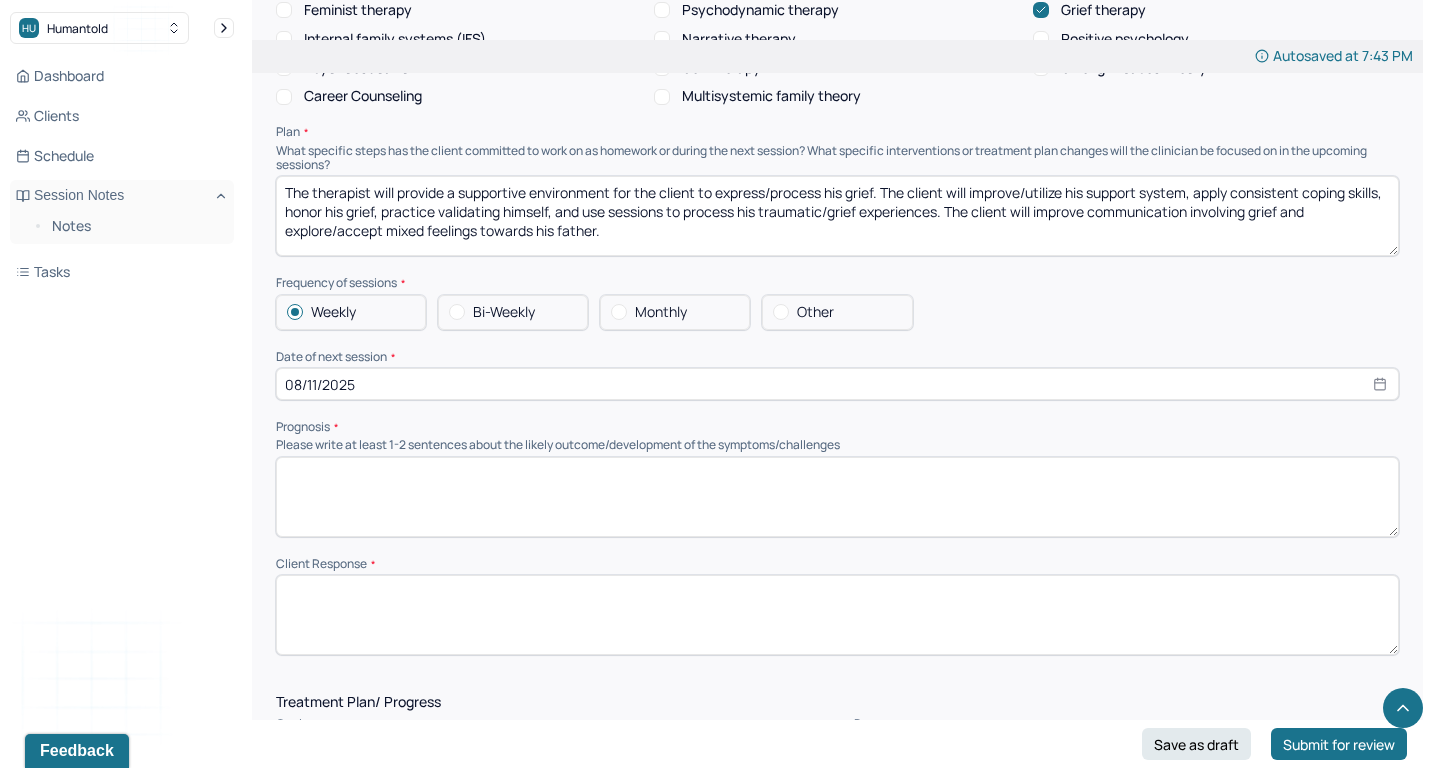 drag, startPoint x: 994, startPoint y: 182, endPoint x: 1045, endPoint y: 244, distance: 80.280754 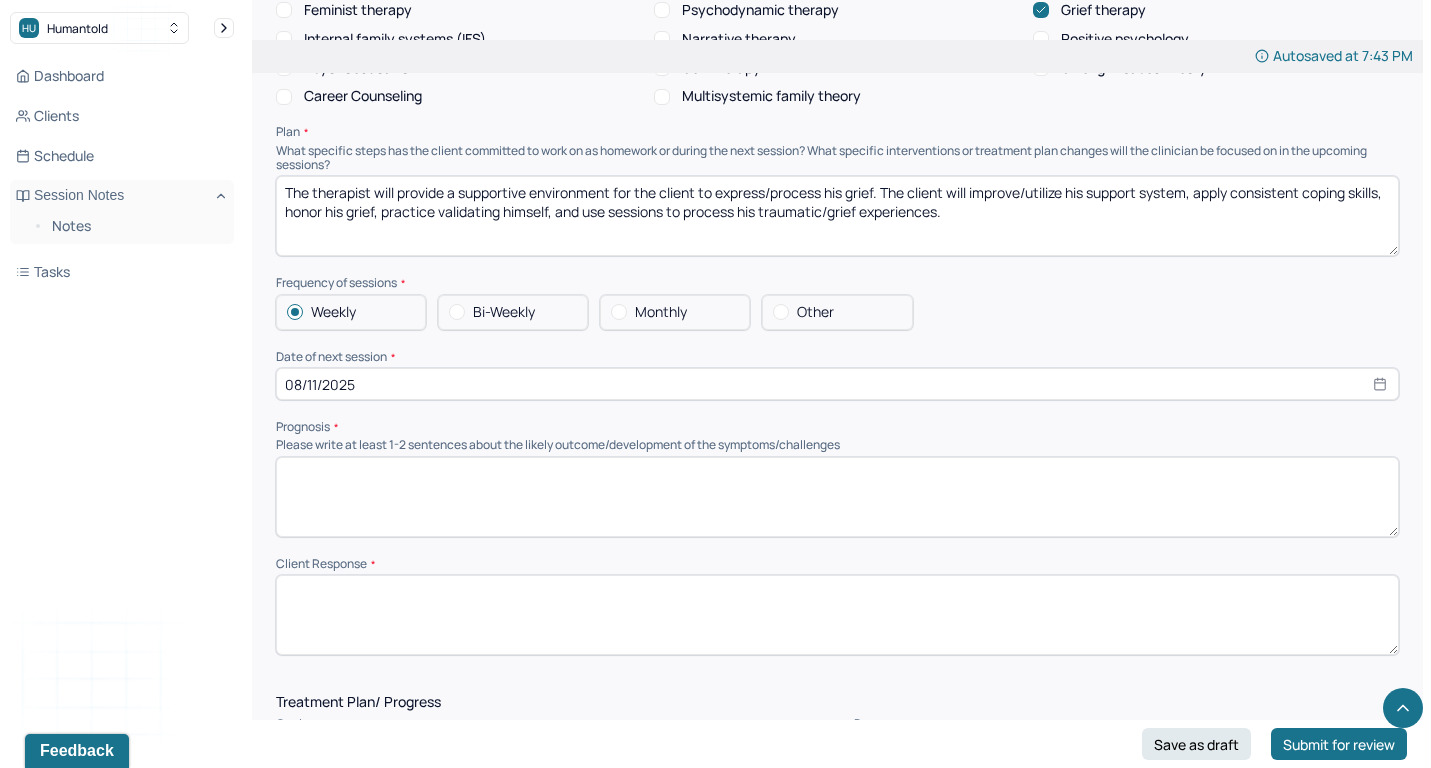 type on "The therapist will provide a supportive environment for the client to express/process his grief. The client will improve/utilize his support system, apply consistent coping skills, honor his grief, practice validating himself, and use sessions to process his traumatic/grief experiences." 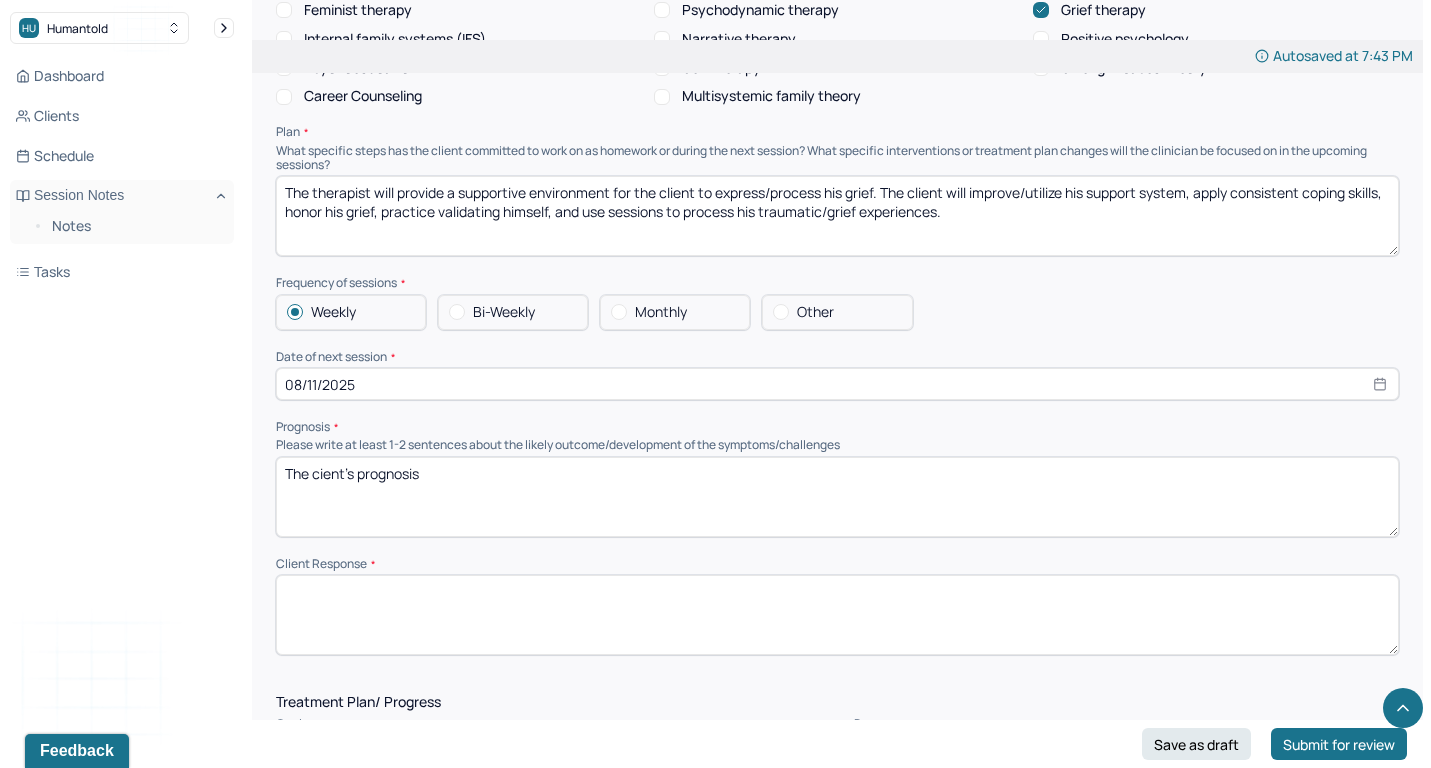 click on "The cient's prognosis" at bounding box center [837, 497] 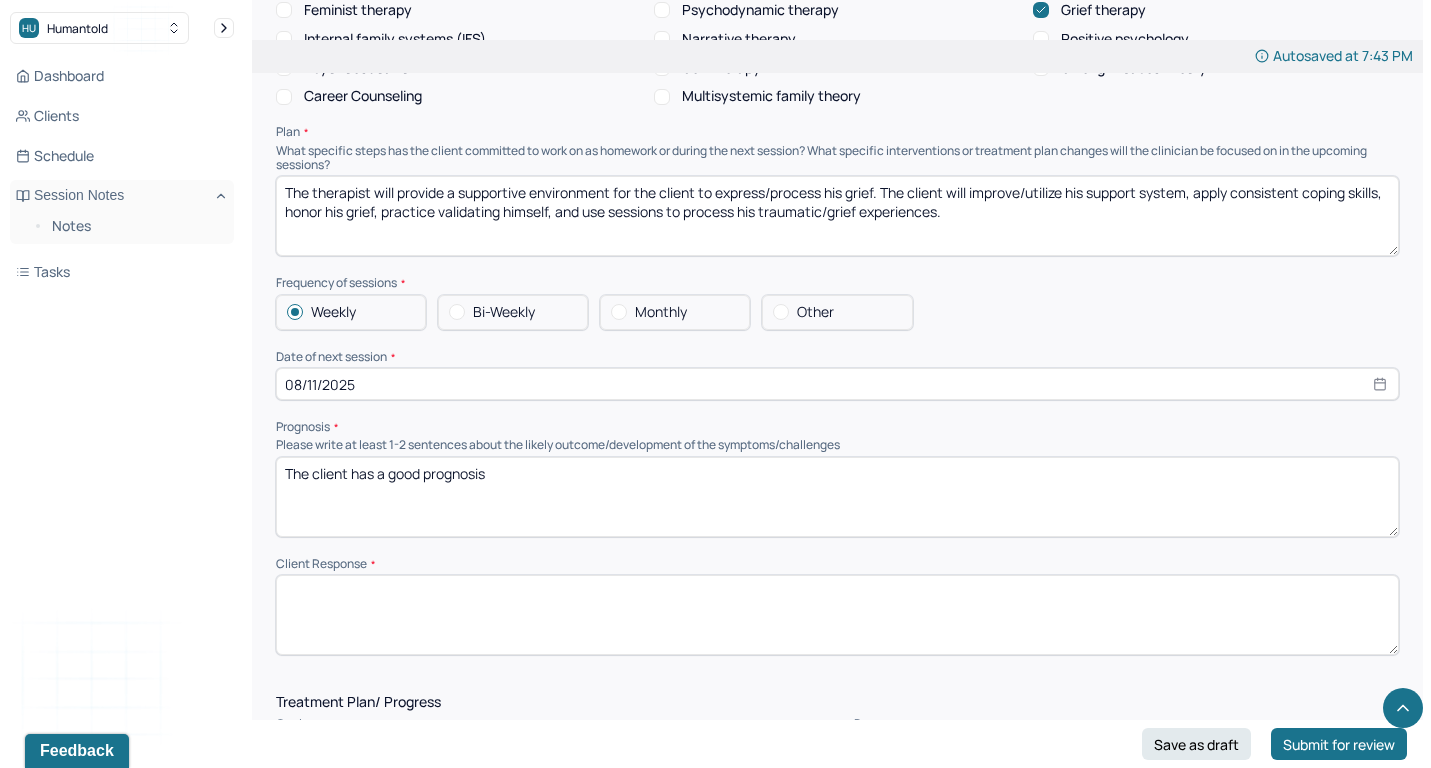 click on "The cient's prognosis" at bounding box center (837, 497) 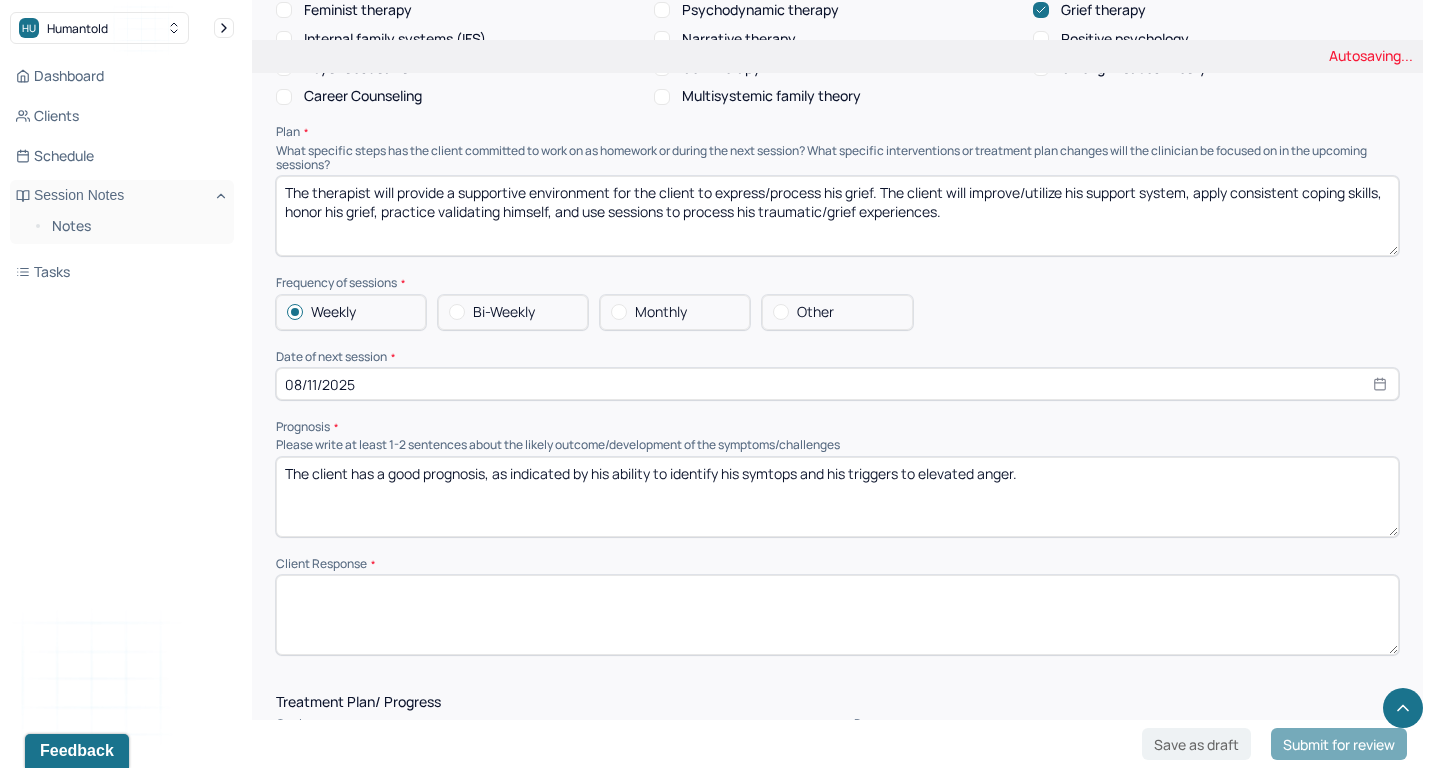 click on "The client has a good prognosis, as indicated by his ability to identify his s" at bounding box center [837, 497] 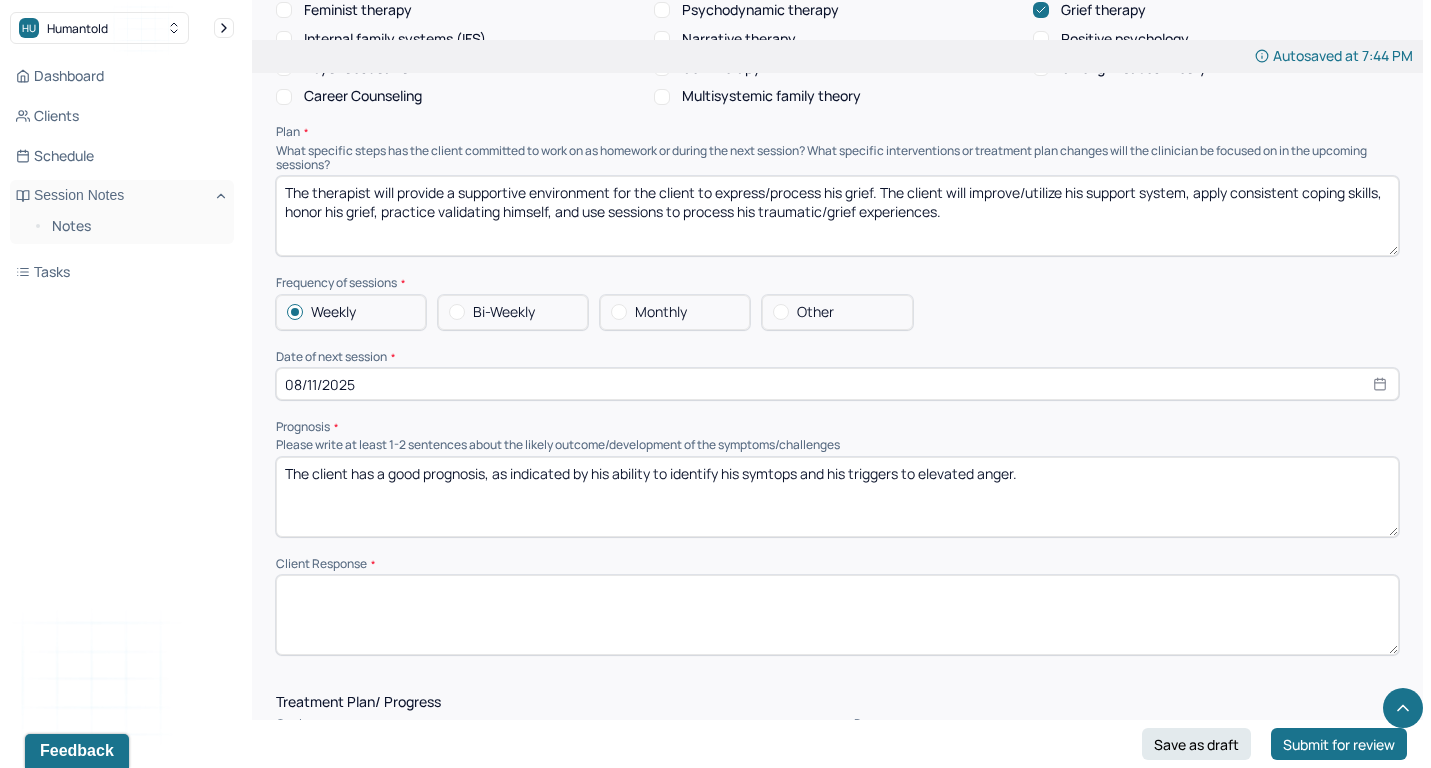 click on "The client has a good prognosis, as indicated by his ability to identify his symtops and his triggers to elevated anger." at bounding box center (837, 497) 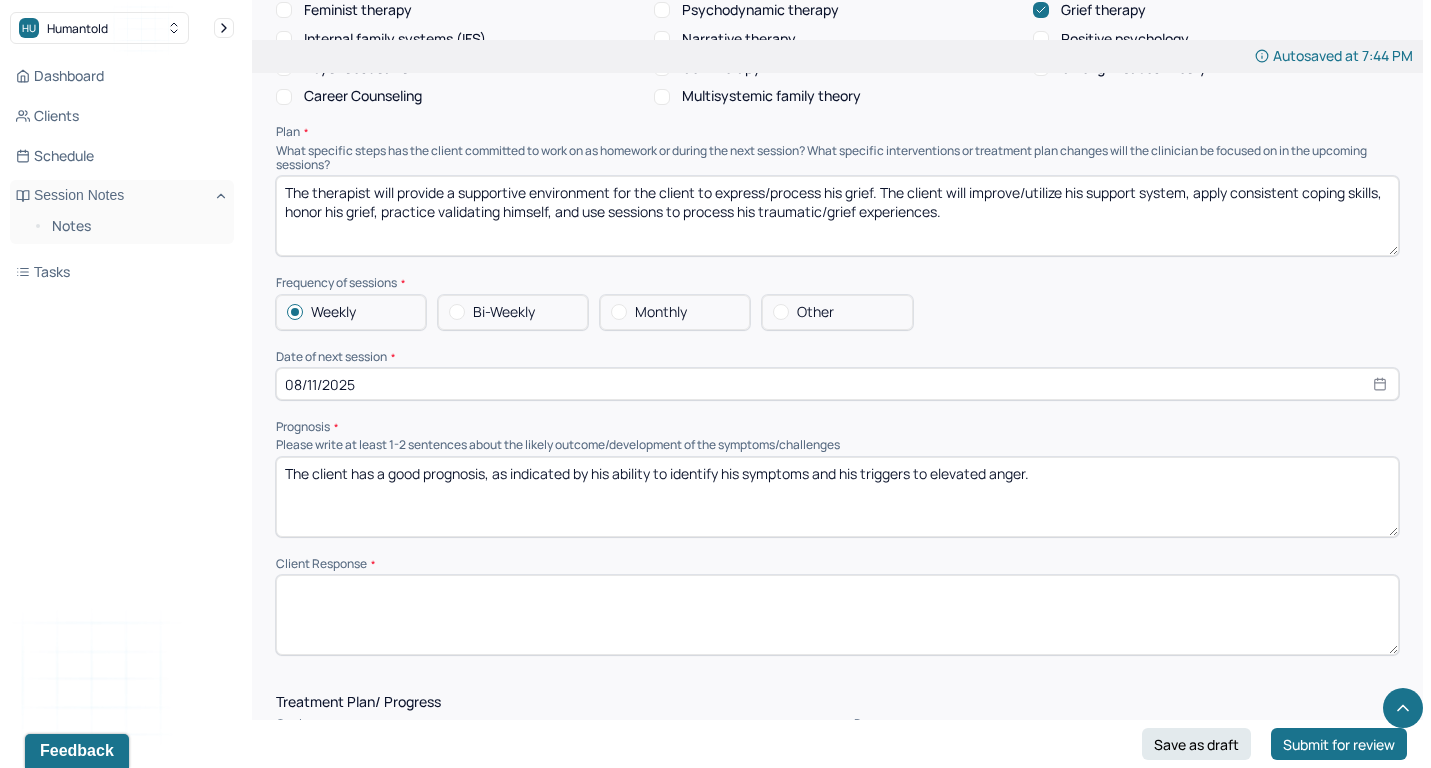 click on "The client has a good prognosis, as indicated by his ability to identify his symtops and his triggers to elevated anger." at bounding box center (837, 497) 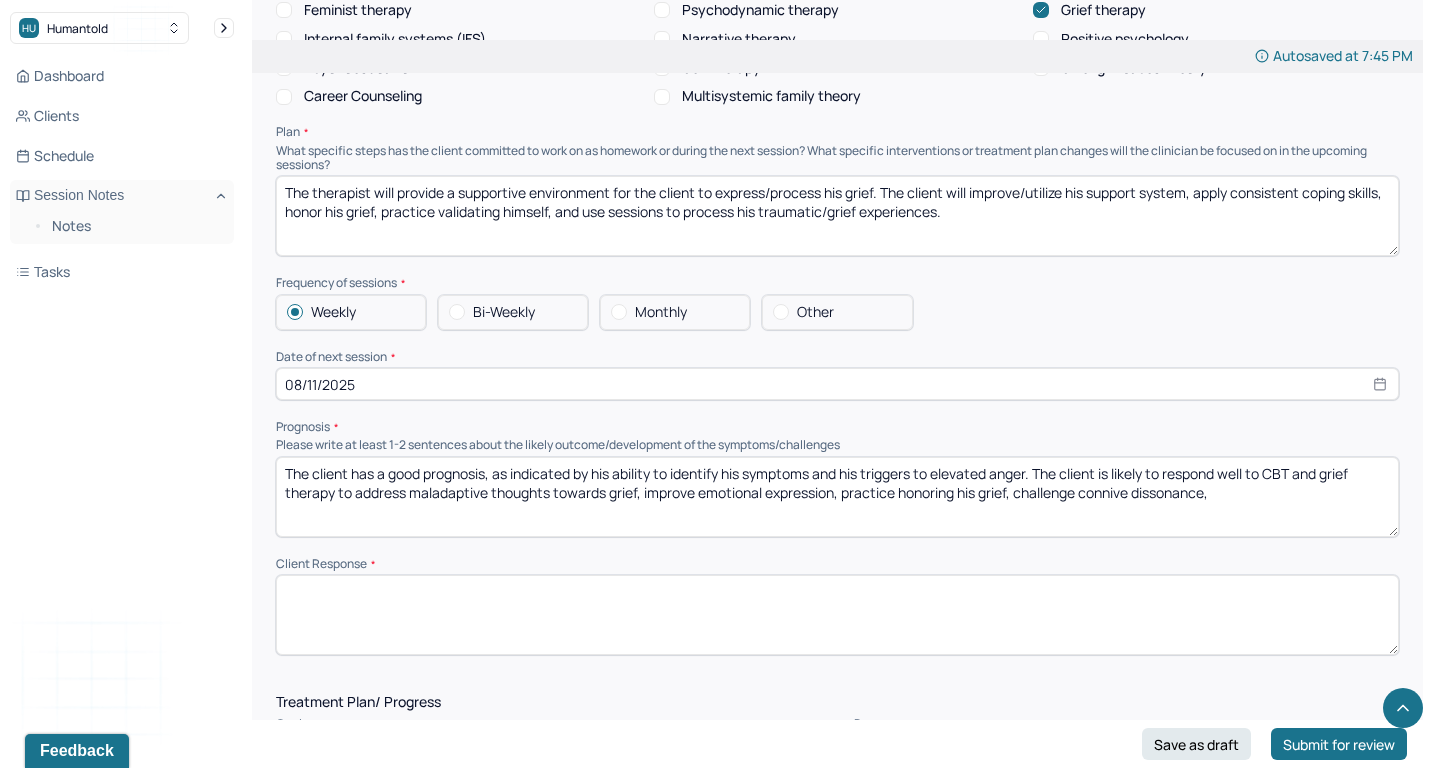 click on "The client has a good prognosis, as indicated by his ability to identify his symptoms and his triggers to elevated anger. The client is likely to respond well to CBT and grief therapy to address maladaptive thoughts towards grief, improve emotional expression, practice honoring his grief, challenge connive dissonance," at bounding box center [837, 497] 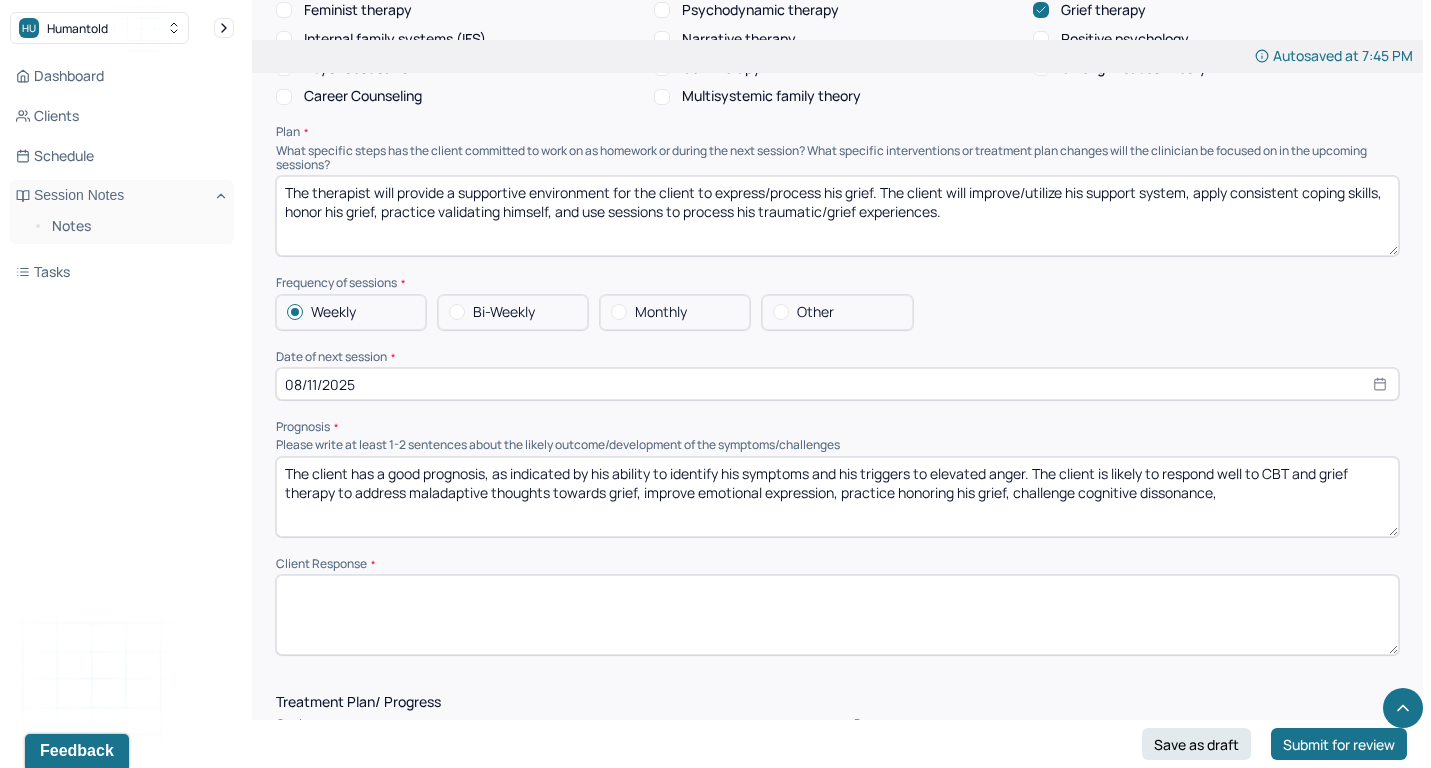 click on "The client has a good prognosis, as indicated by his ability to identify his symptoms and his triggers to elevated anger. The client is likely to respond well to CBT and grief therapy to address maladaptive thoughts towards grief, improve emotional expression, practice honoring his grief, challenge connive dissonance," at bounding box center [837, 497] 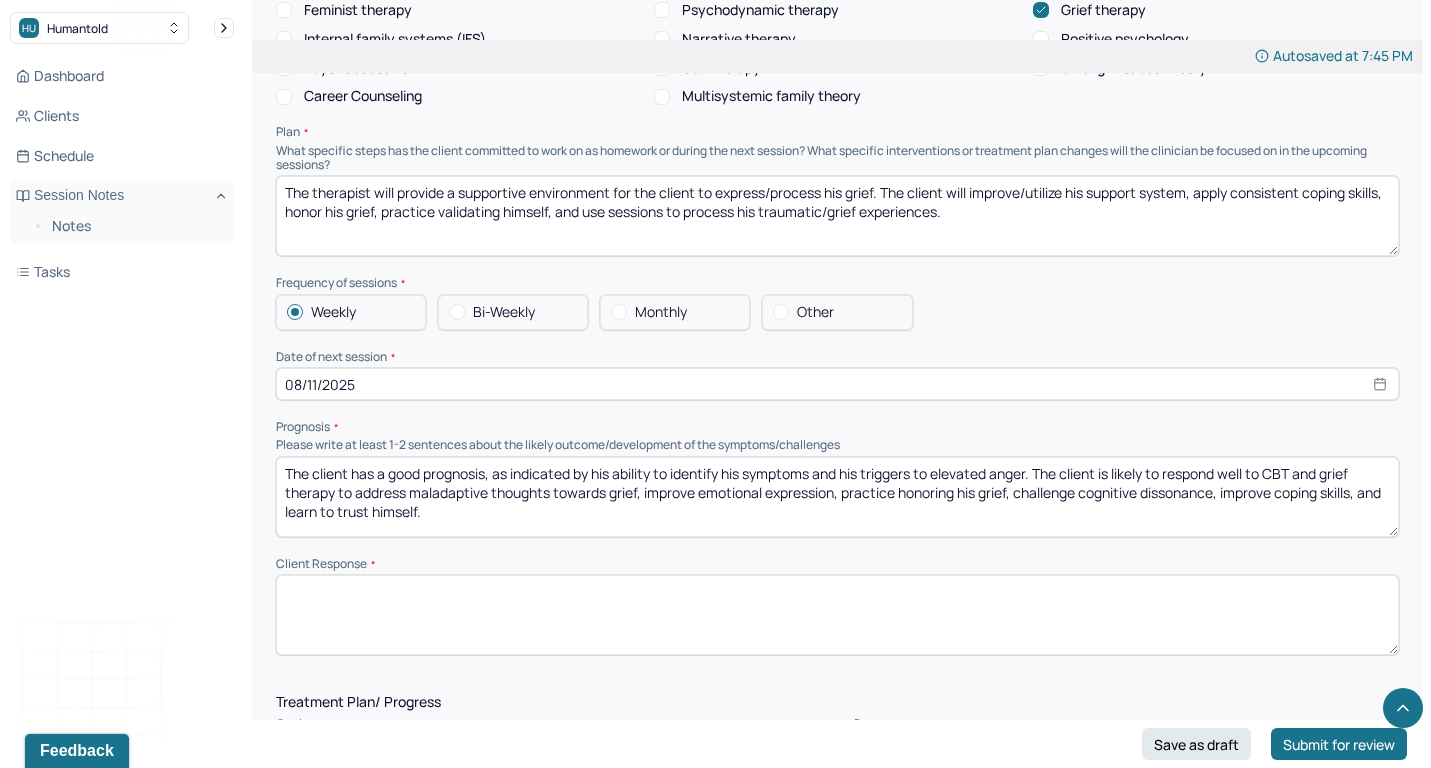 type on "The client has a good prognosis, as indicated by his ability to identify his symptoms and his triggers to elevated anger. The client is likely to respond well to CBT and grief therapy to address maladaptive thoughts towards grief, improve emotional expression, practice honoring his grief, challenge cognitive dissonance, improve coping skills, and learn to trust himself." 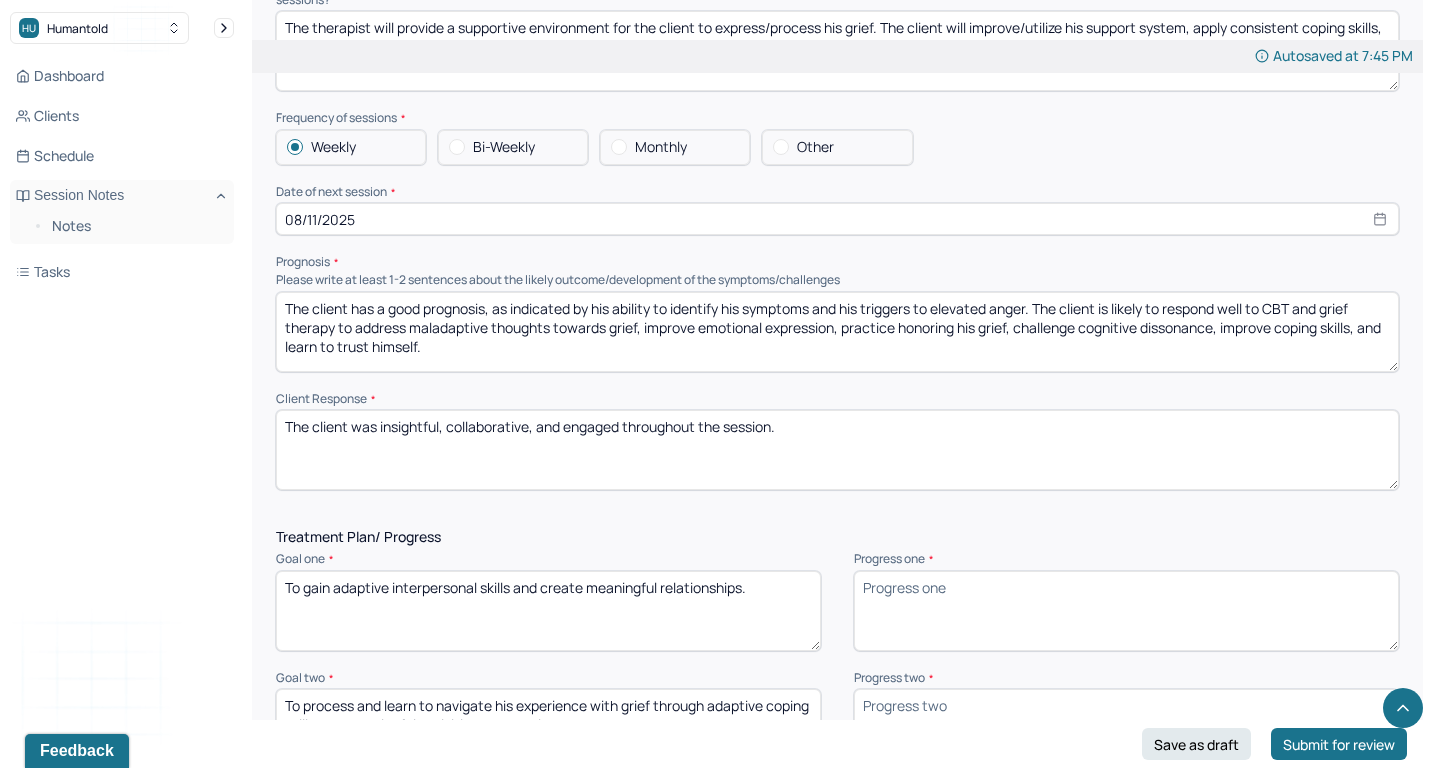 scroll, scrollTop: 2308, scrollLeft: 0, axis: vertical 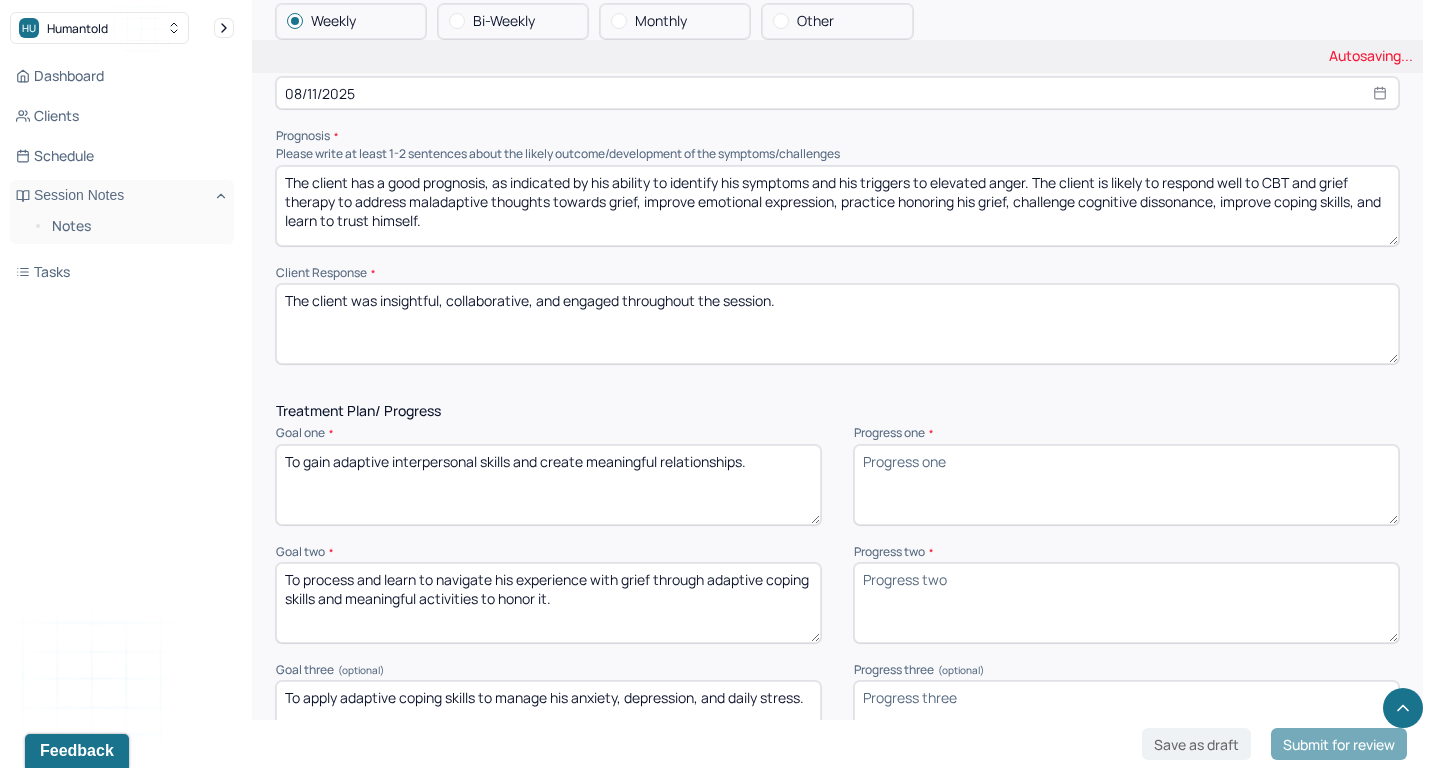 type on "The client was insightful, collaborative, and engaged throughout the session." 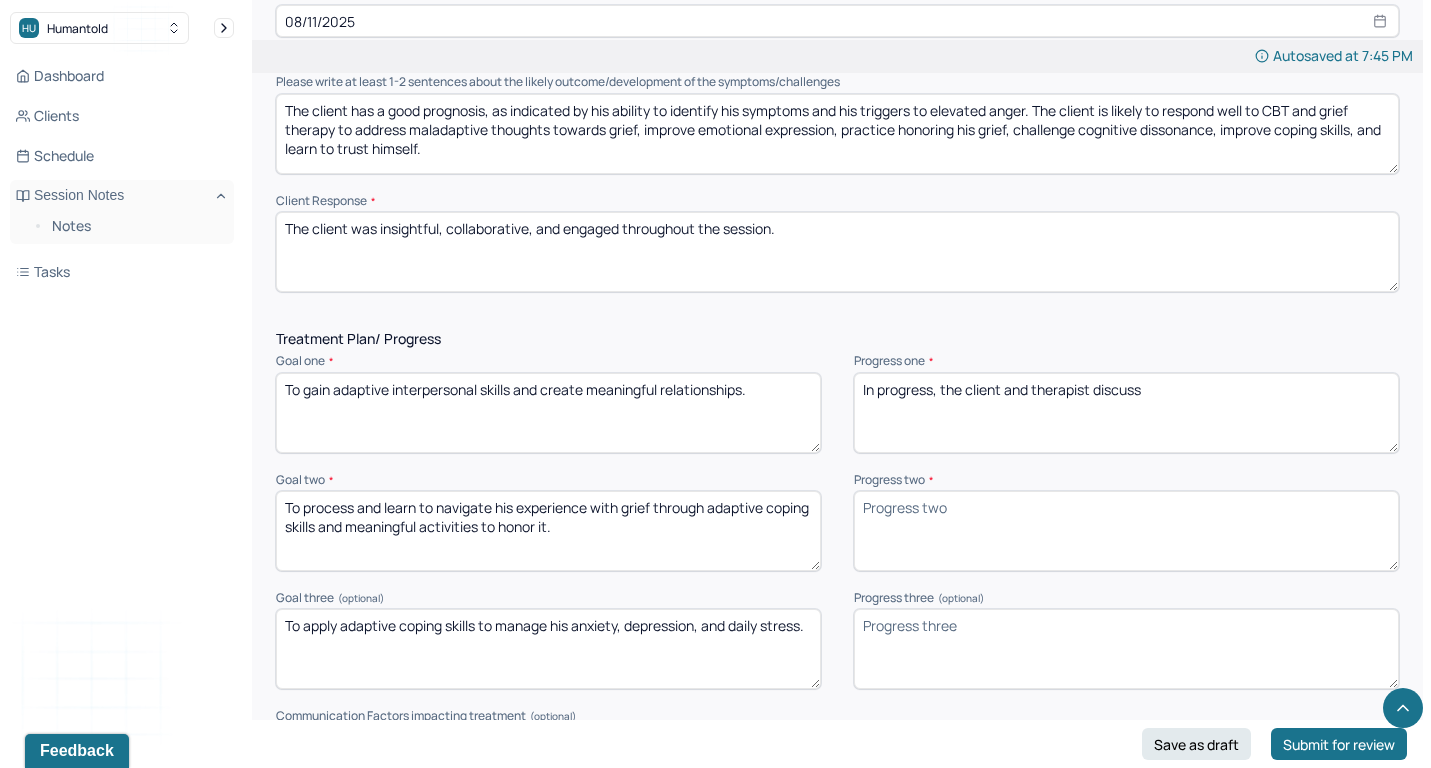 scroll, scrollTop: 2382, scrollLeft: 0, axis: vertical 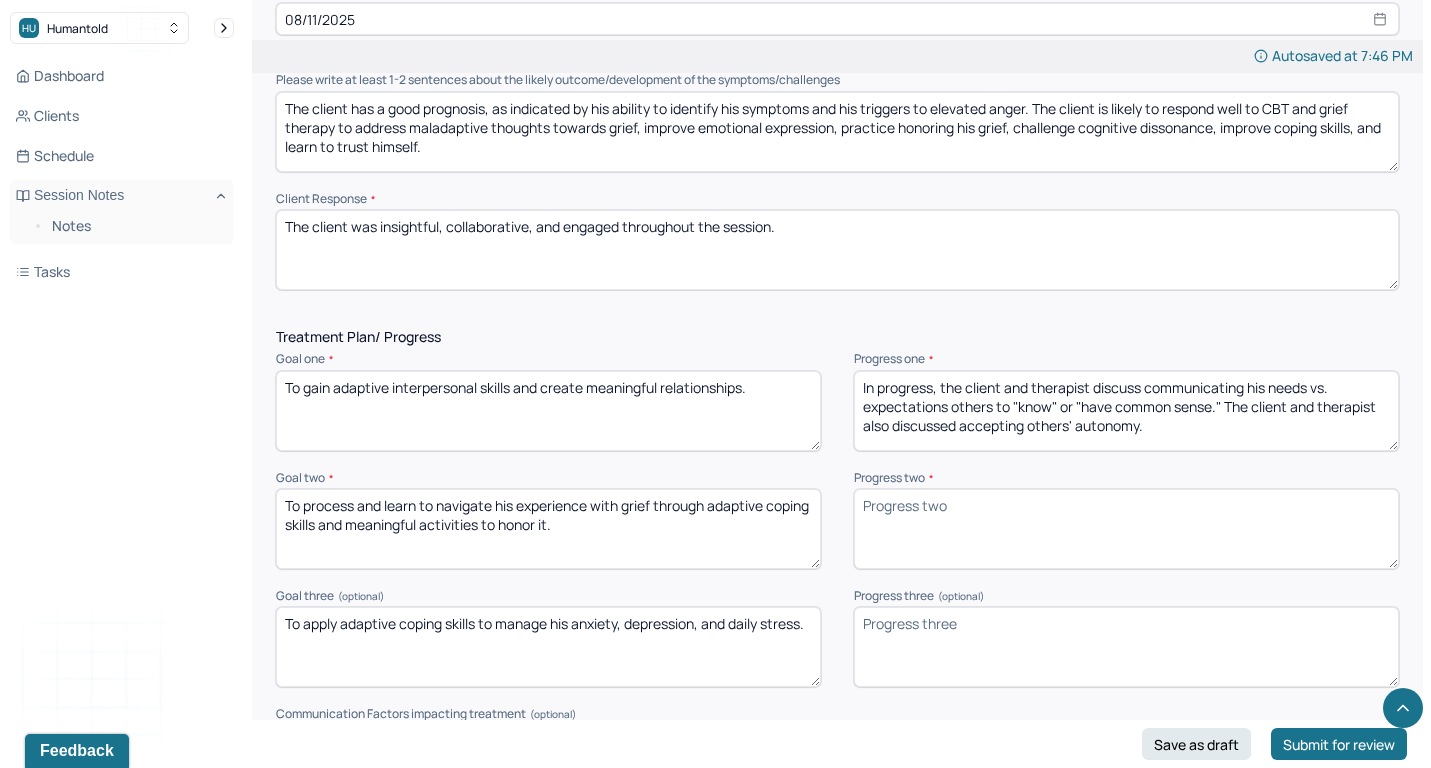 type on "In progress, the client and therapist discuss communicating his needs vs. expectations others to "know" or "have common sense." The client and therapist also discussed accepting others' autonomy." 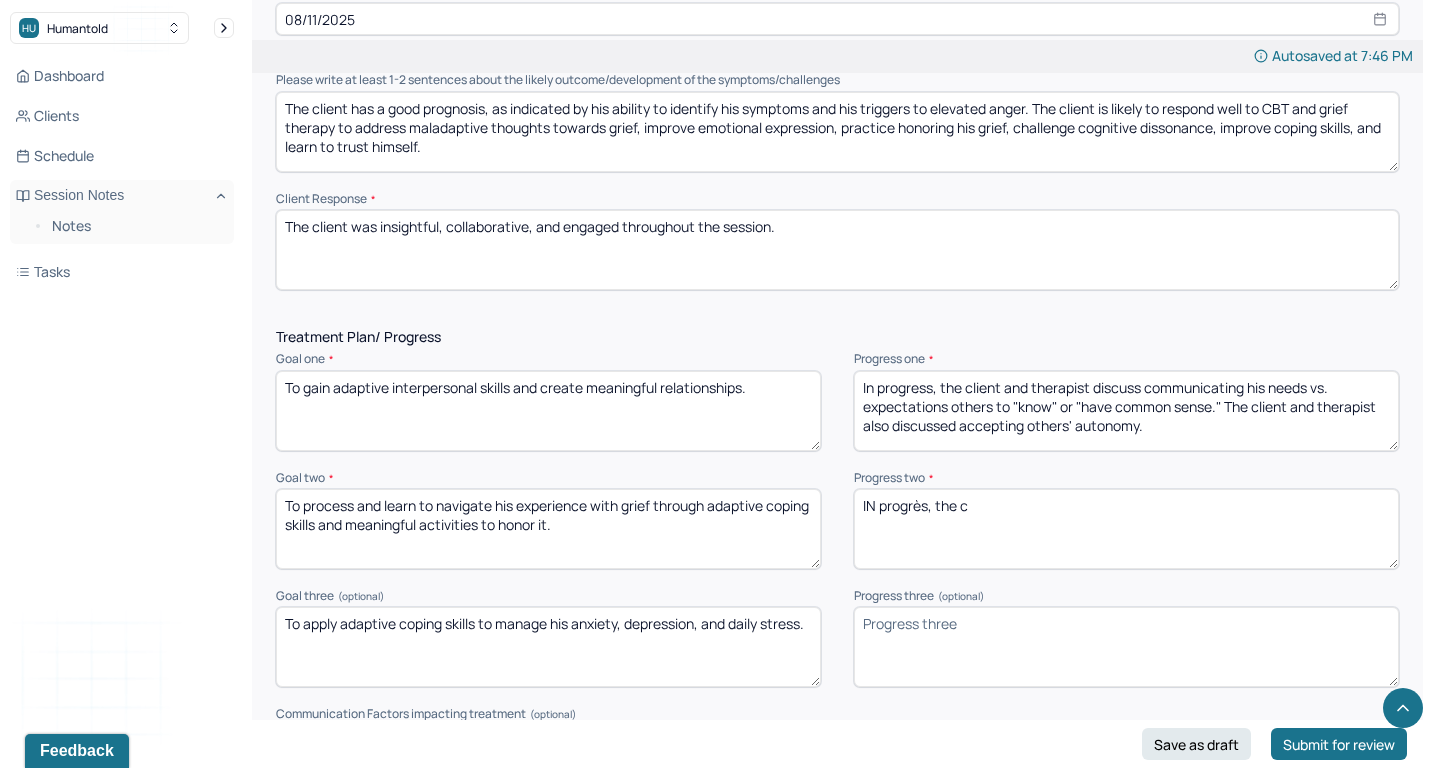 drag, startPoint x: 939, startPoint y: 354, endPoint x: 790, endPoint y: 354, distance: 149 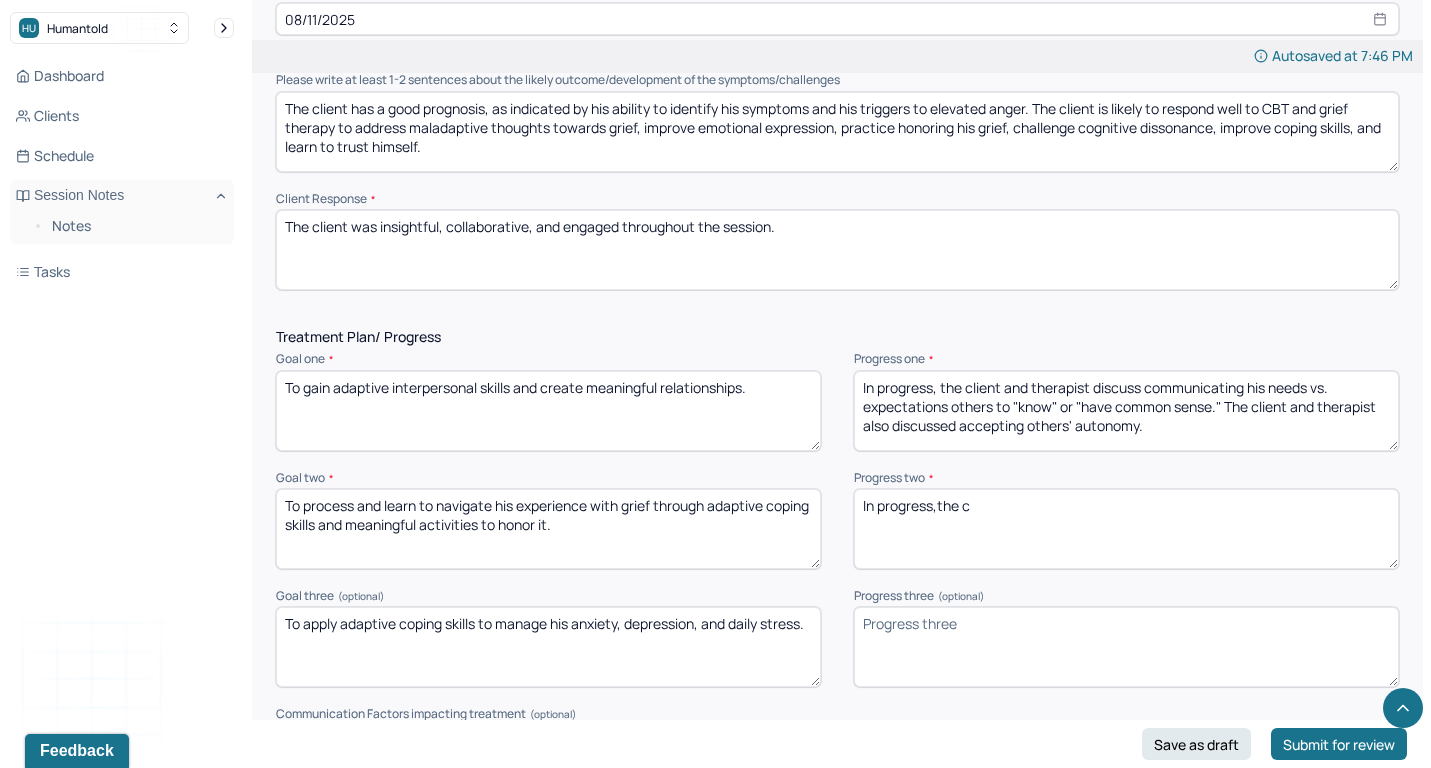 click on "IN progrès, the c" at bounding box center [1126, 529] 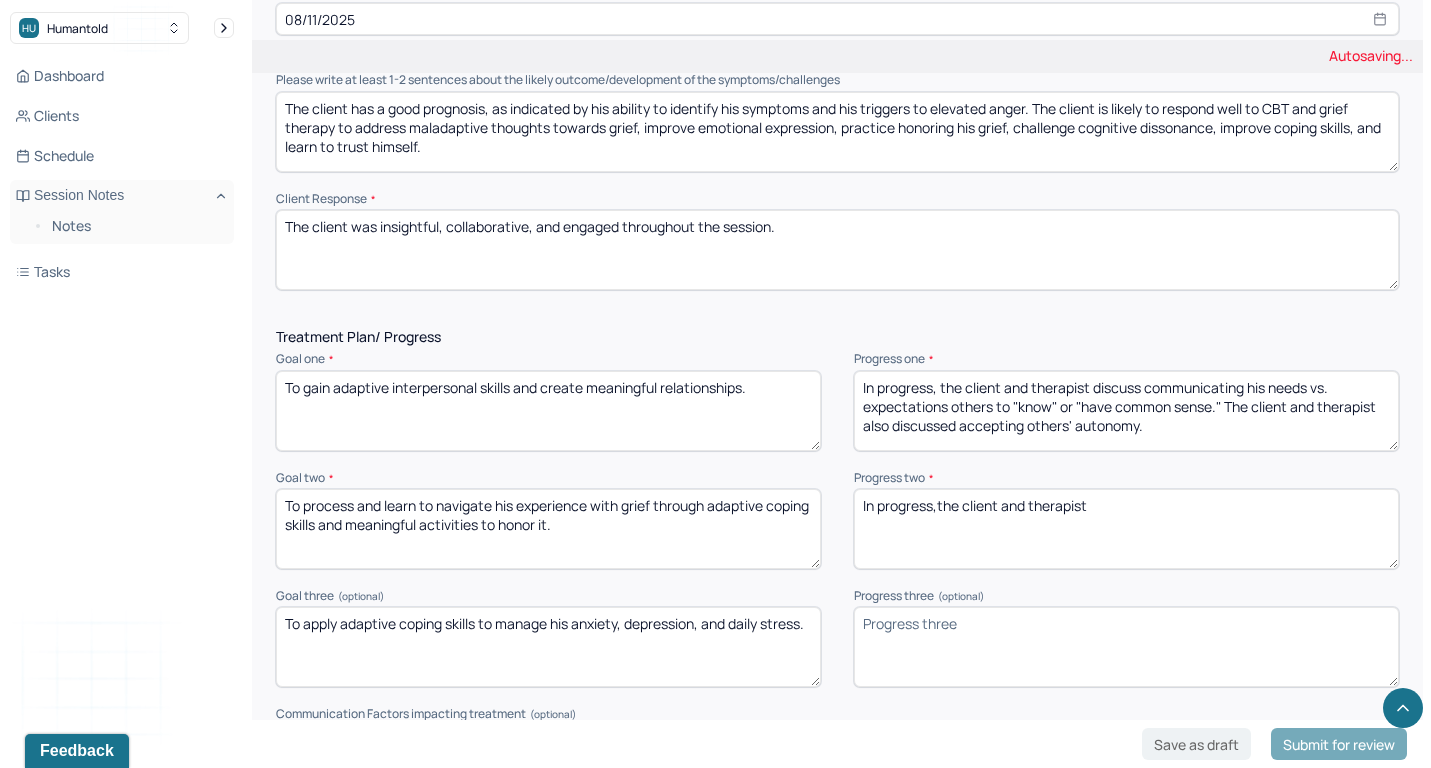 click on "In progress,the c" at bounding box center [1126, 529] 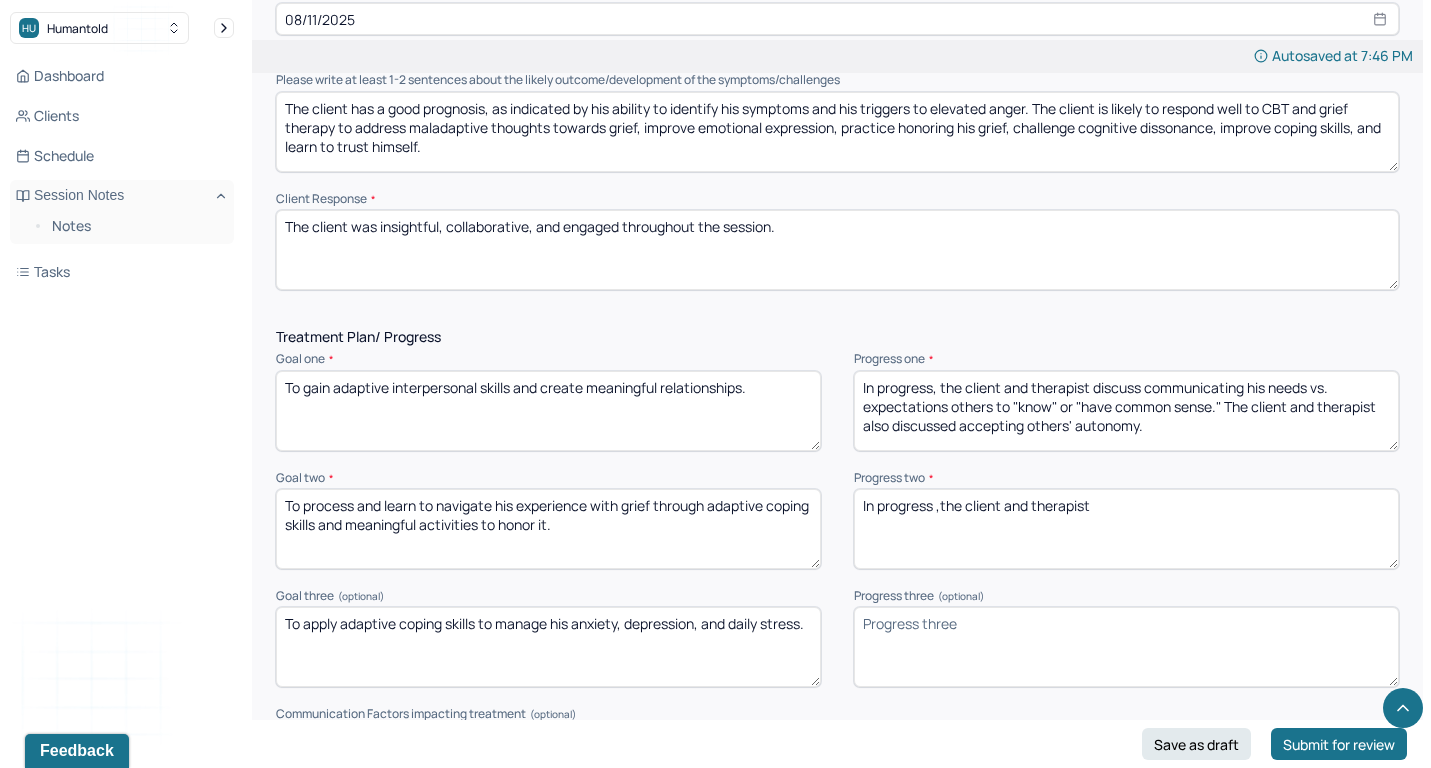 click on "In progress,the c" at bounding box center [1126, 529] 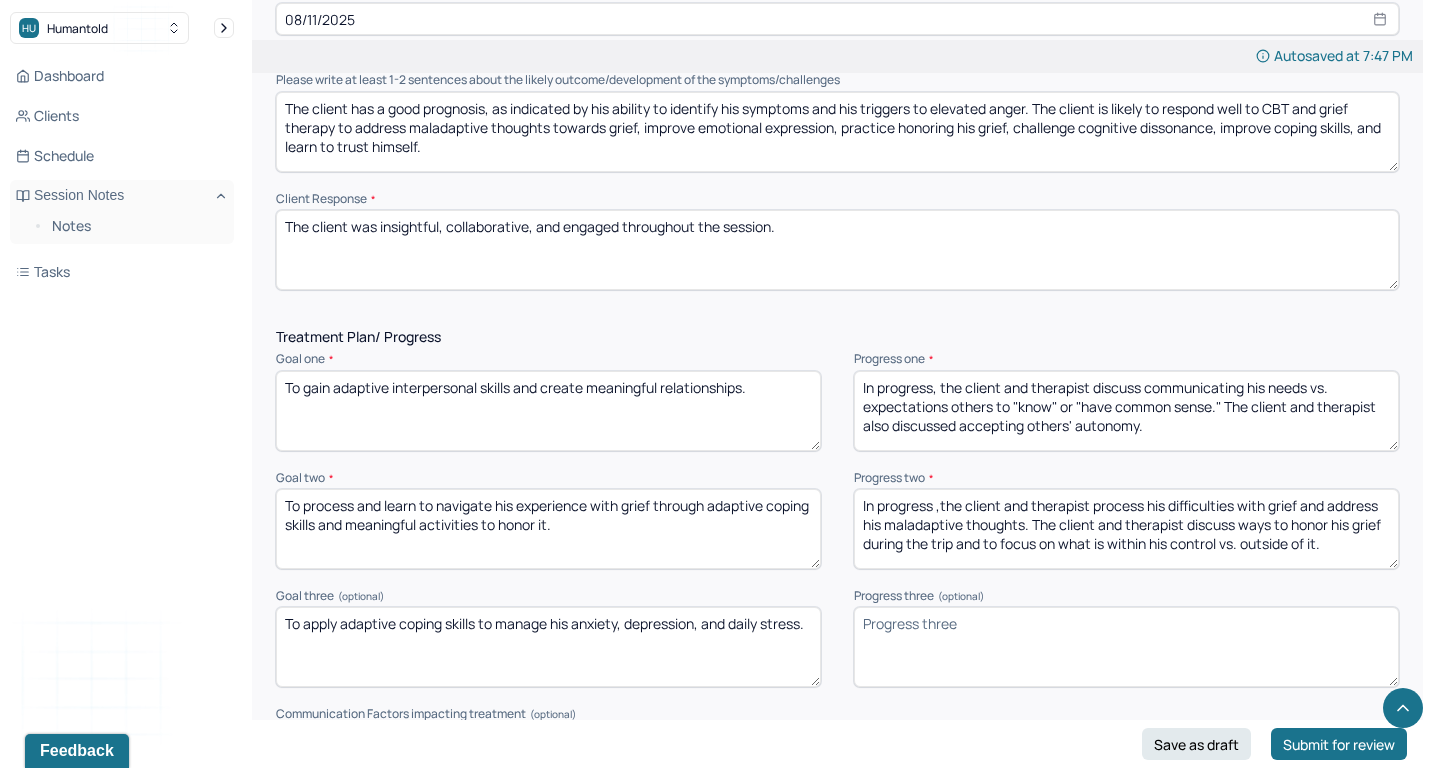 type on "In progress ,the client and therapist process his difficulties with grief and address his maladaptive thoughts. The client and therapist discuss ways to honor his grief during the trip and to focus on what is within his control vs. outside of it." 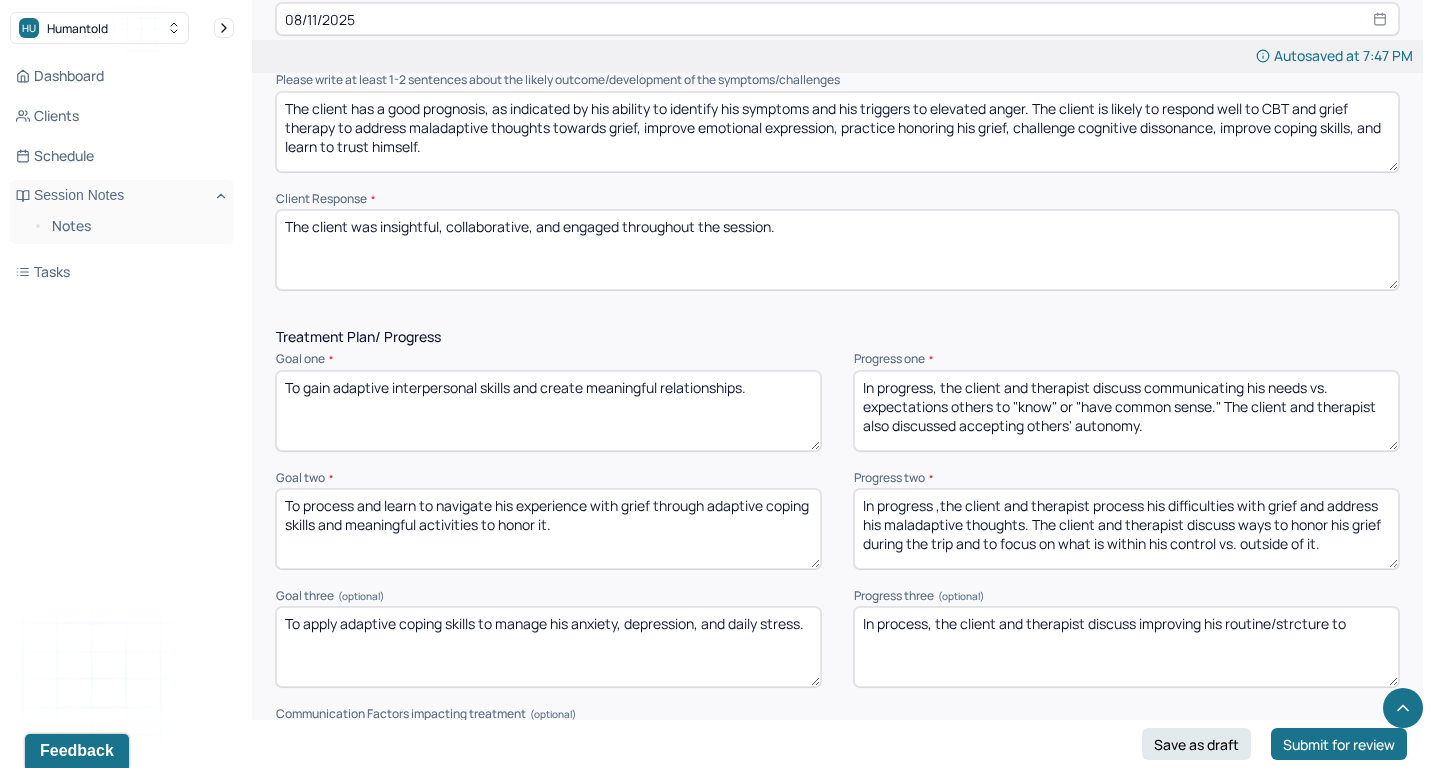 click on "In process, the client and therapist discuss" at bounding box center (1126, 647) 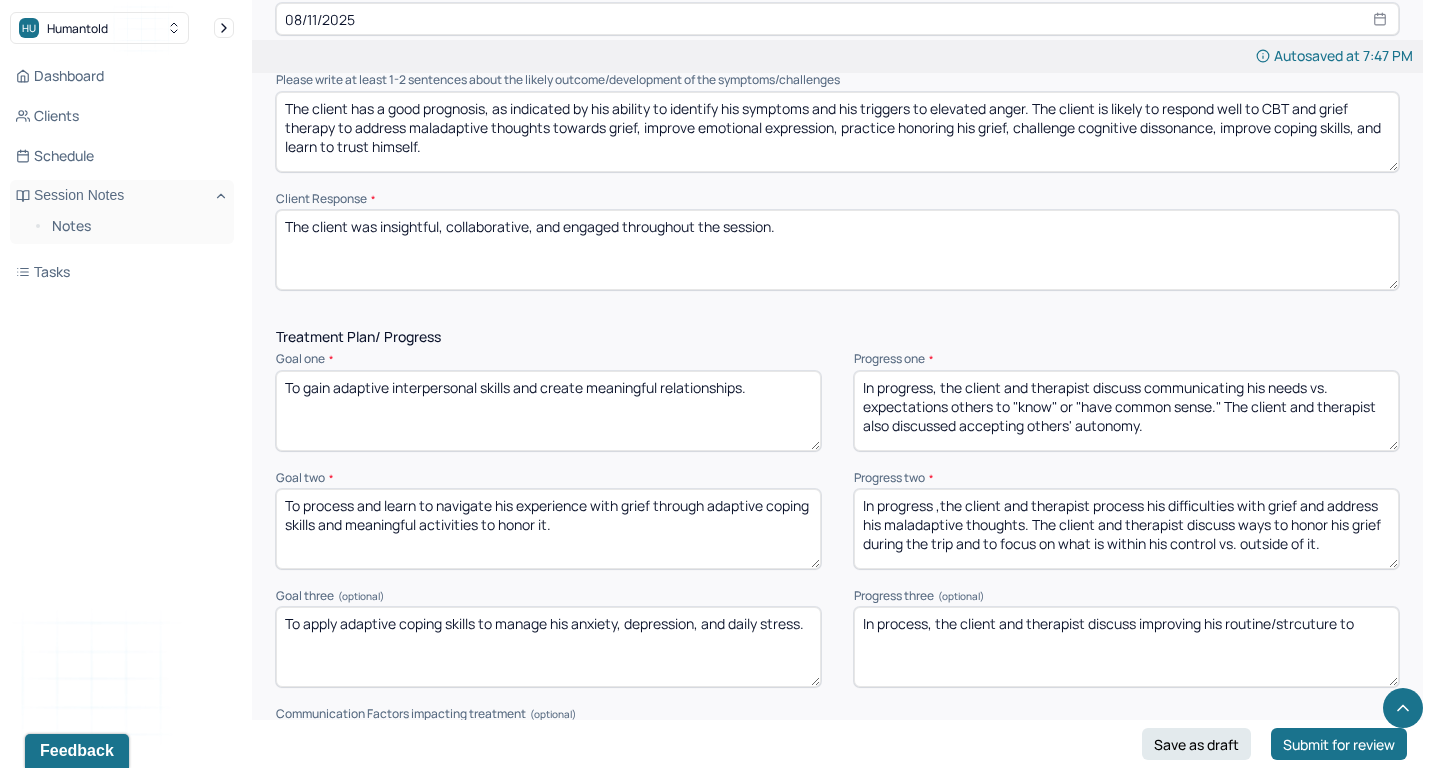 click on "In process, the client and therapist discuss improving his routine/strcture to" at bounding box center (1126, 647) 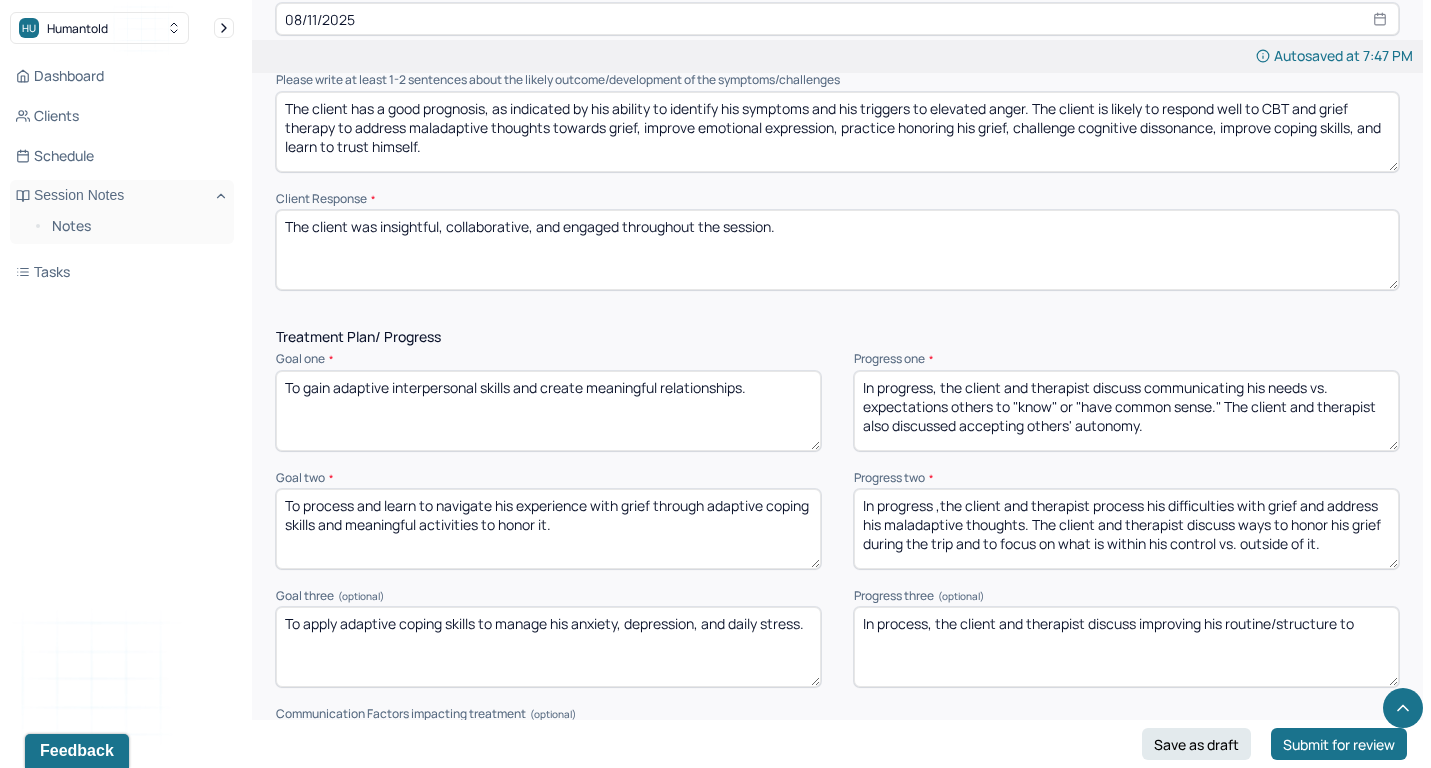 click on "In process, the client and therapist discuss improving his routine/strcuture to" at bounding box center [1126, 647] 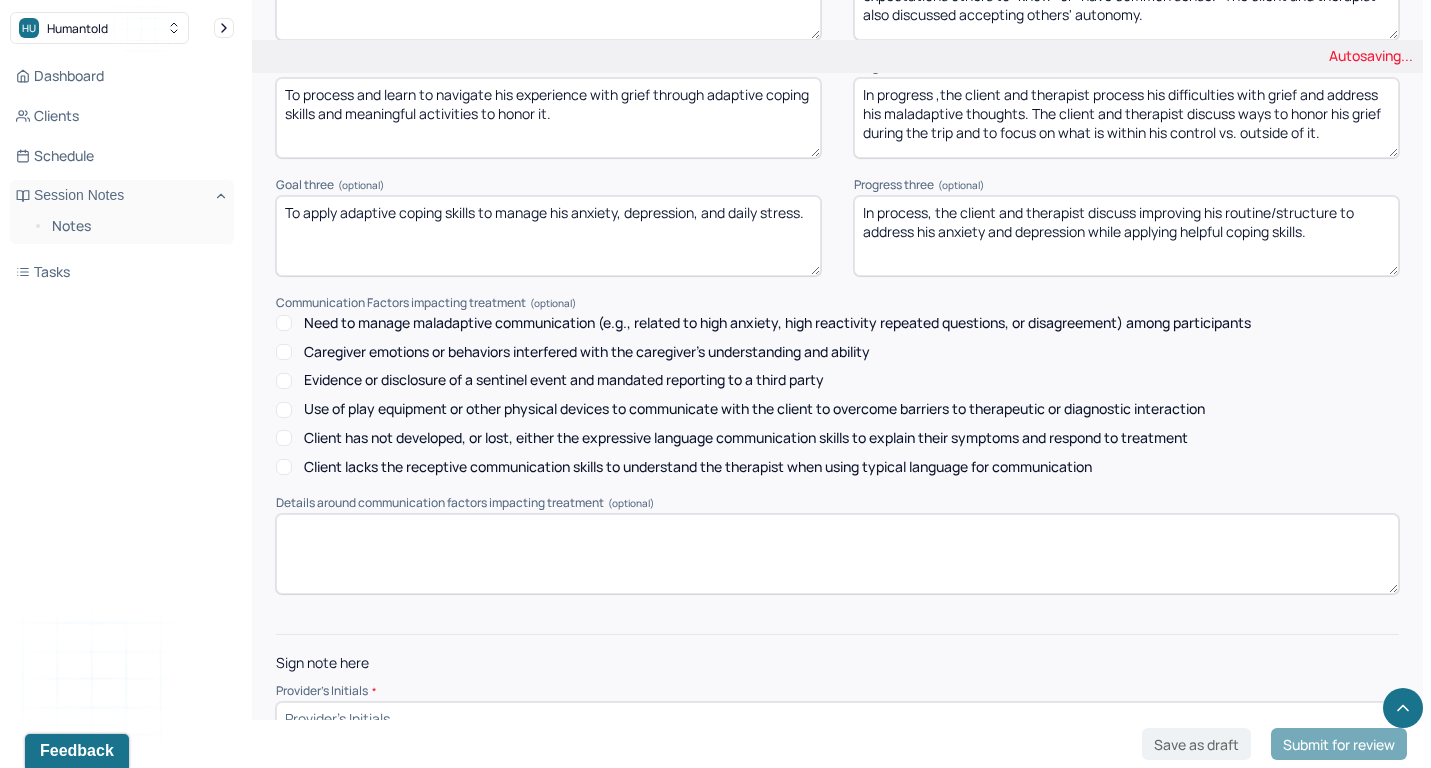 scroll, scrollTop: 2792, scrollLeft: 0, axis: vertical 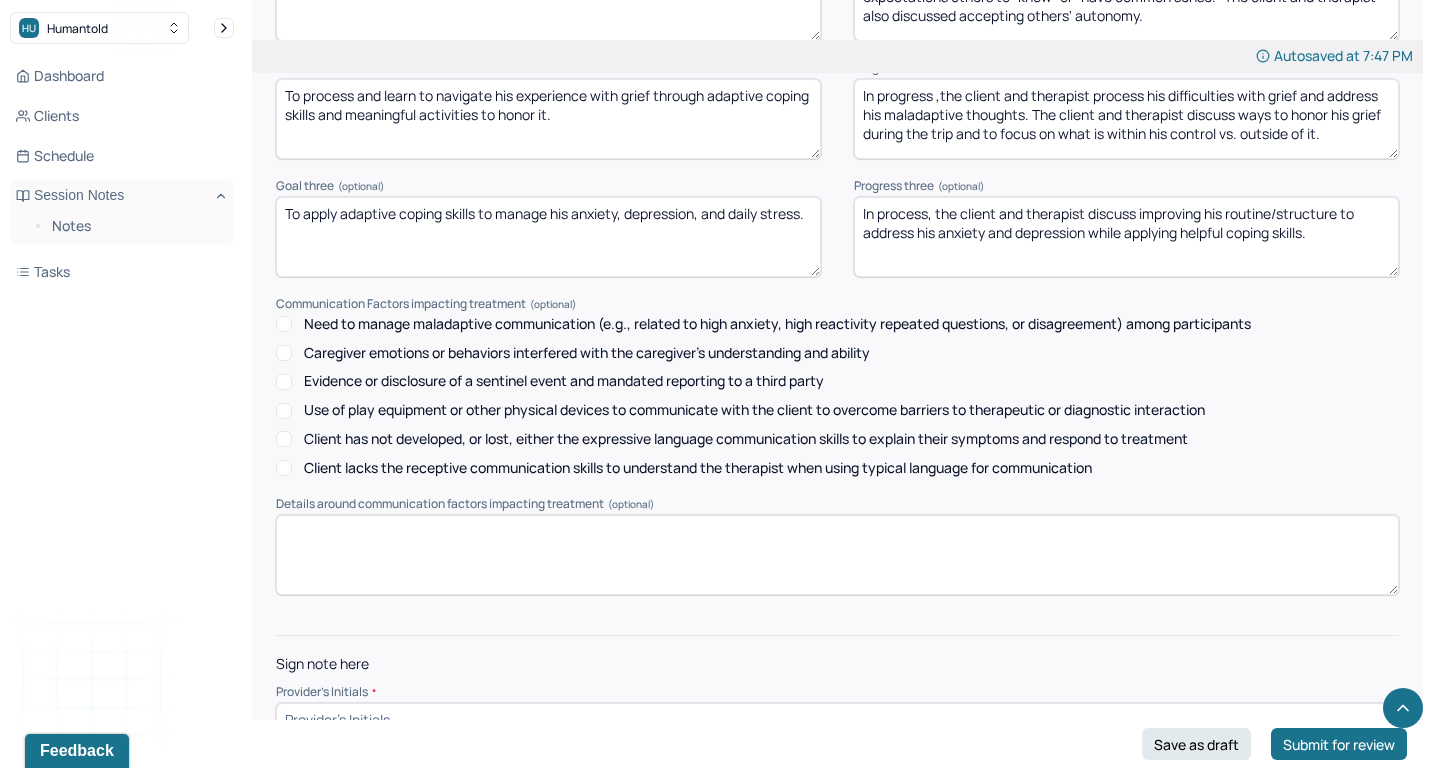 type on "In process, the client and therapist discuss improving his routine/structure to address his anxiety and depression while applying helpful coping skills." 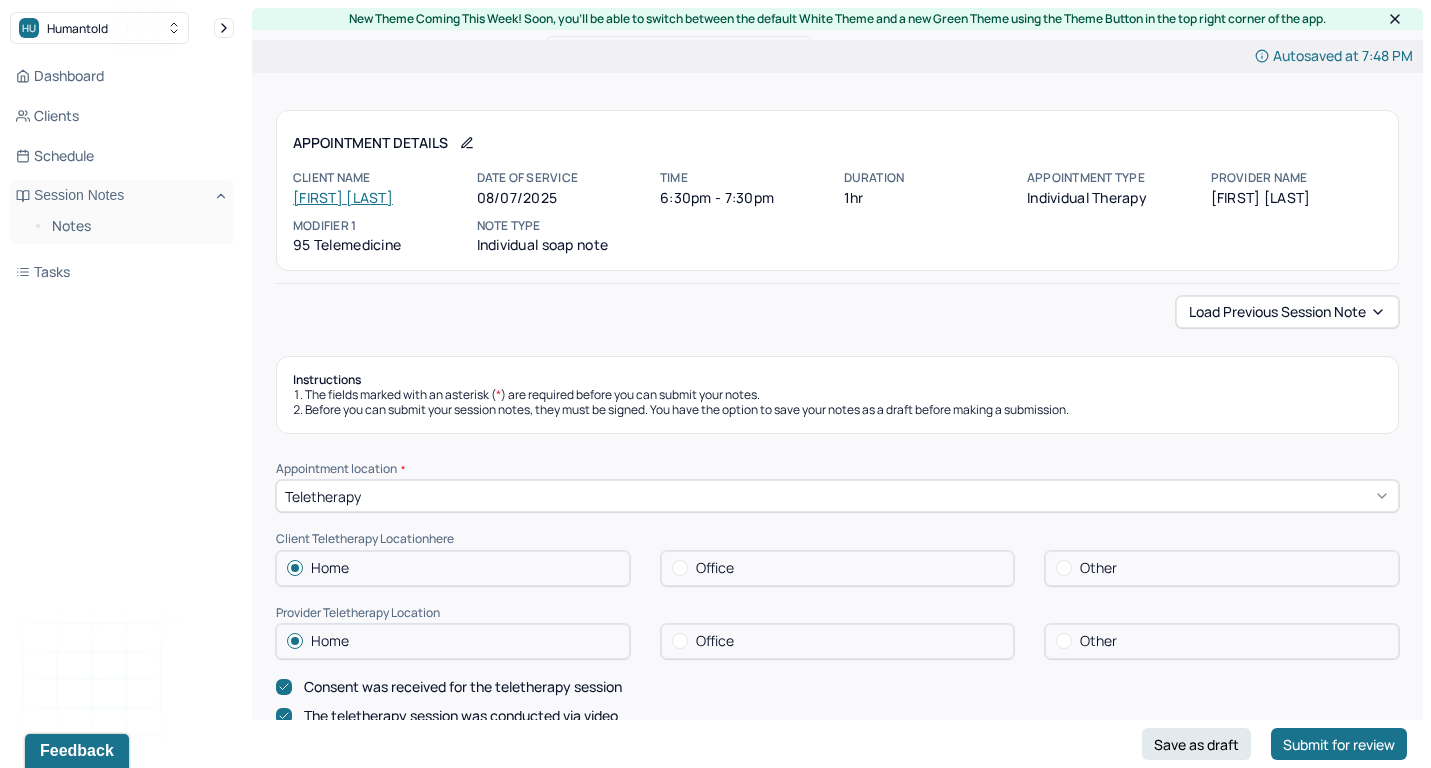 scroll, scrollTop: 0, scrollLeft: 0, axis: both 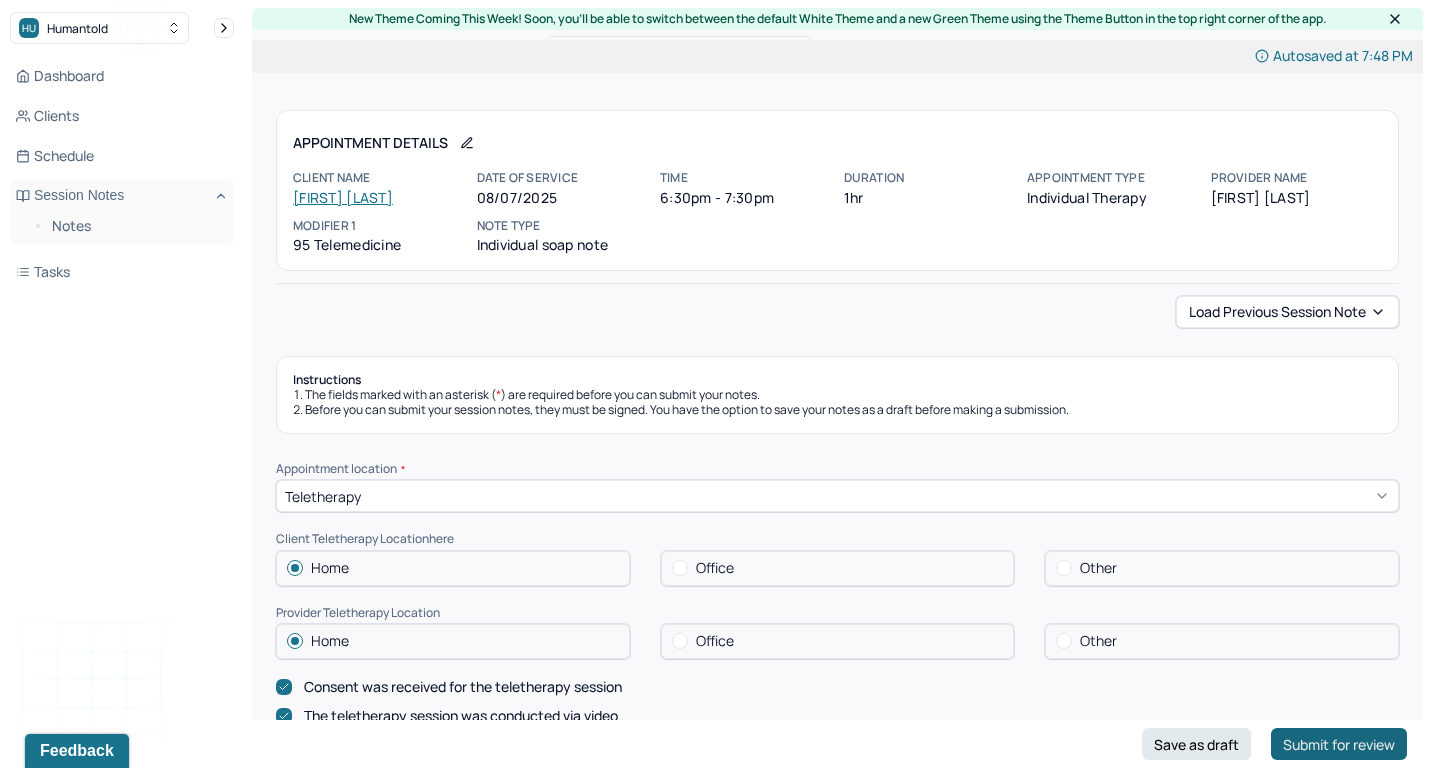 type on "cr" 